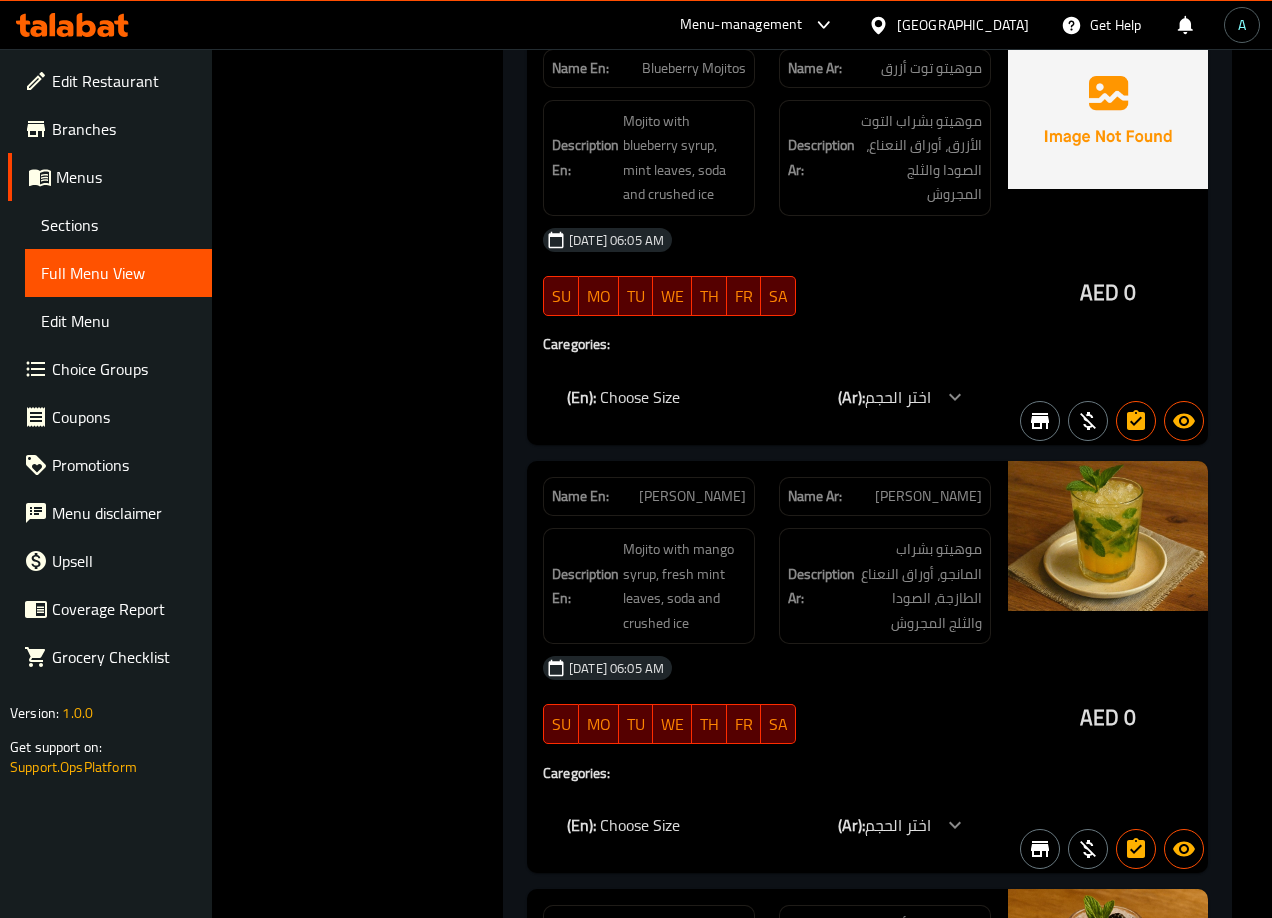 scroll, scrollTop: 10017, scrollLeft: 0, axis: vertical 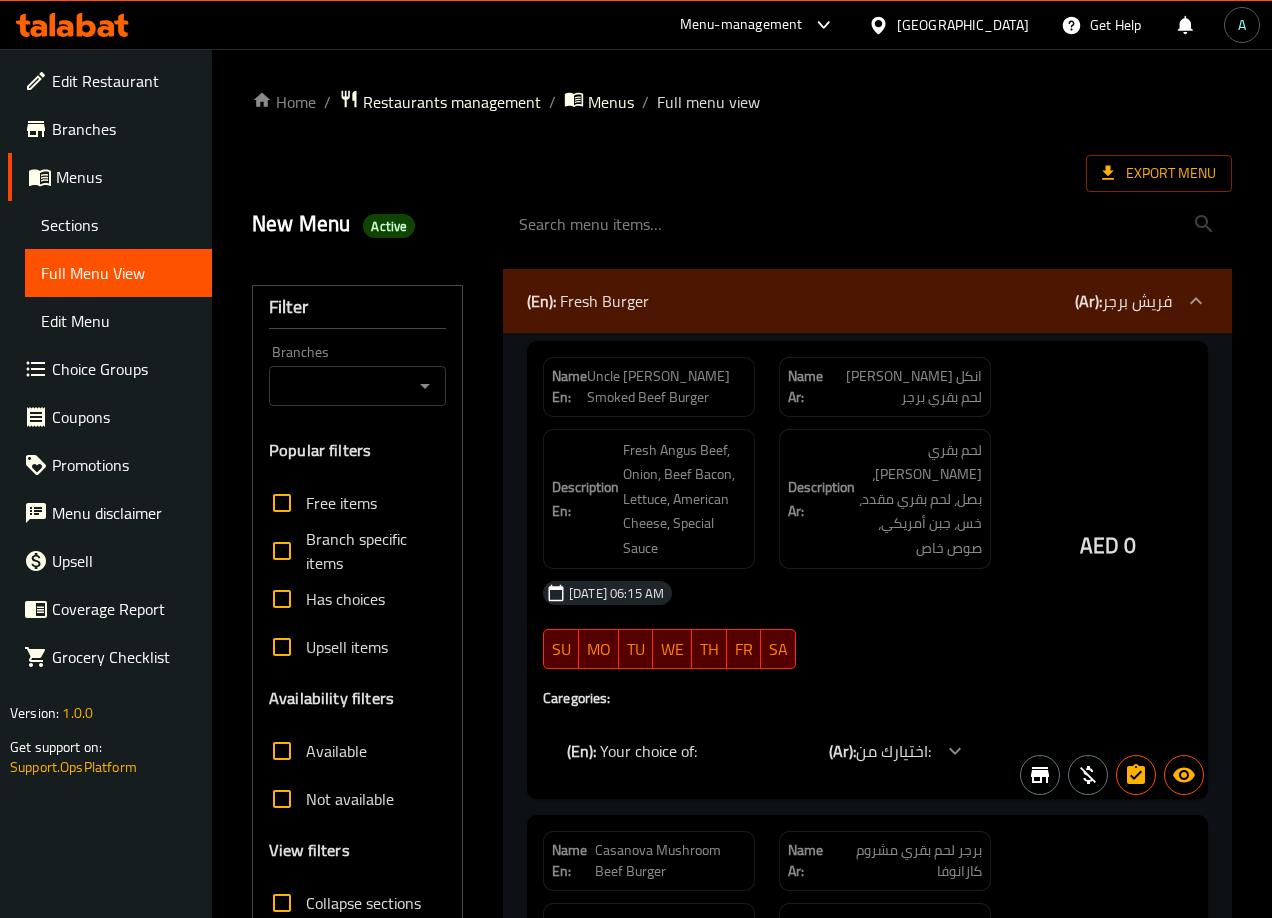 click on "Collapse sections" at bounding box center [363, 903] 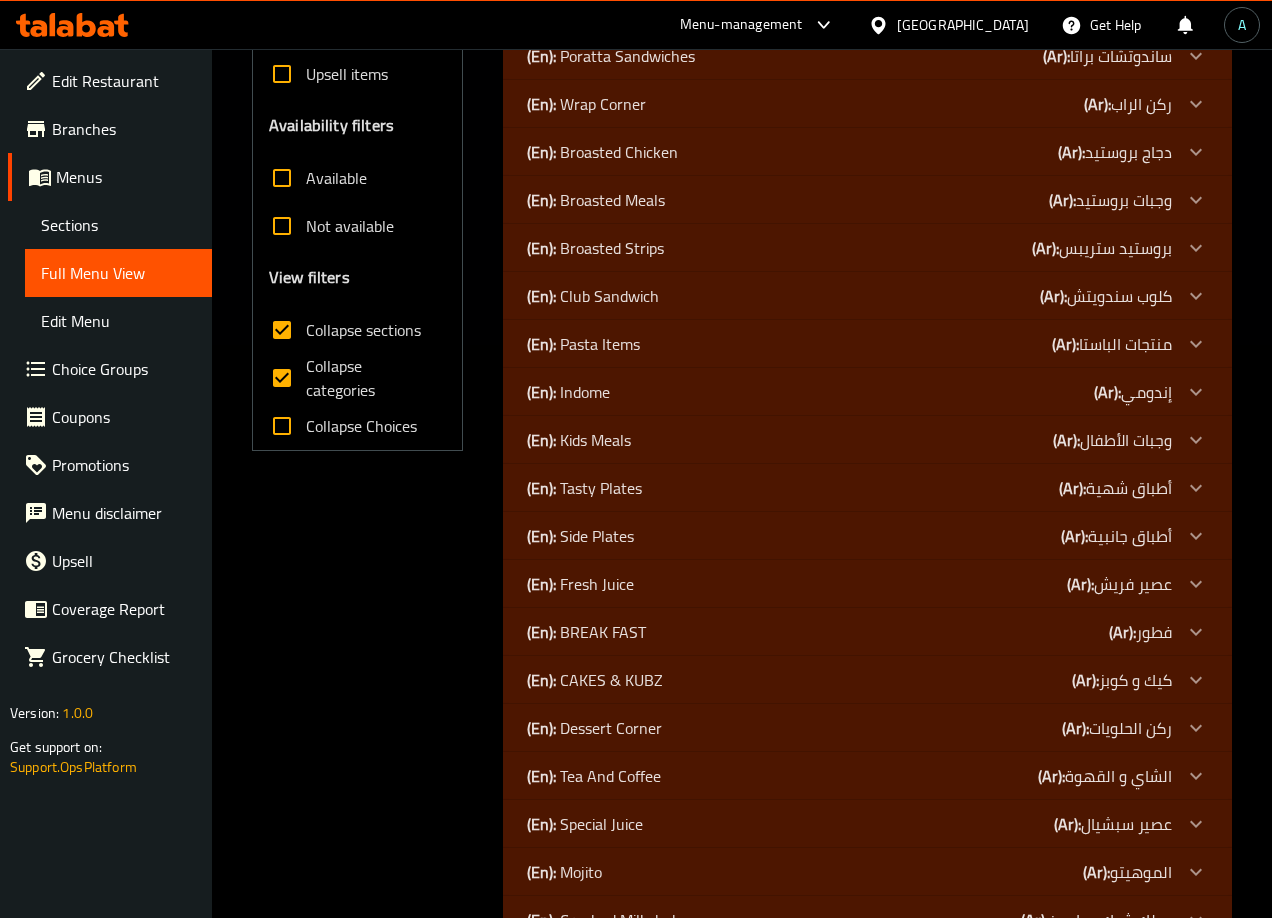 scroll, scrollTop: 609, scrollLeft: 0, axis: vertical 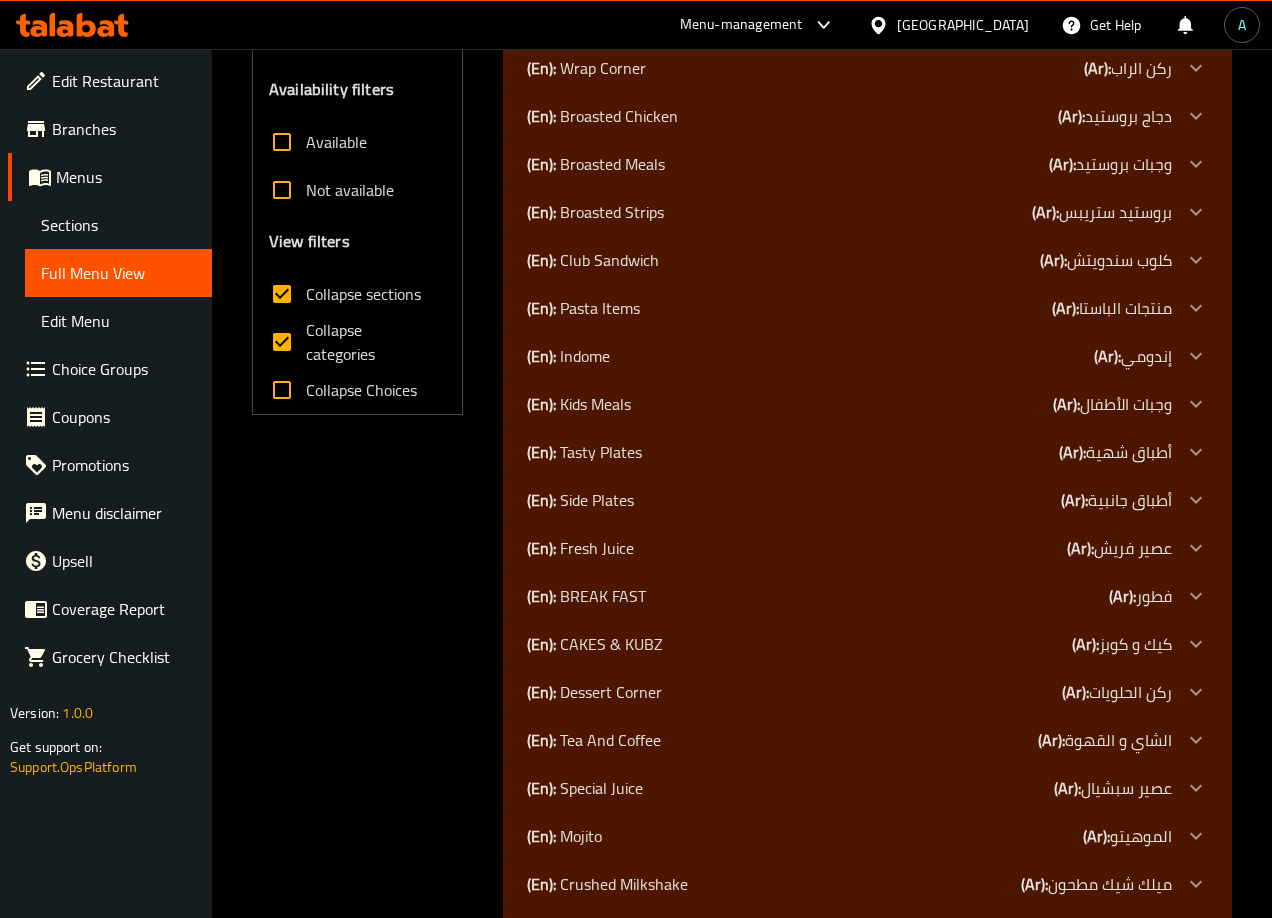 click on "(En):   Fresh Juice" at bounding box center (588, -316) 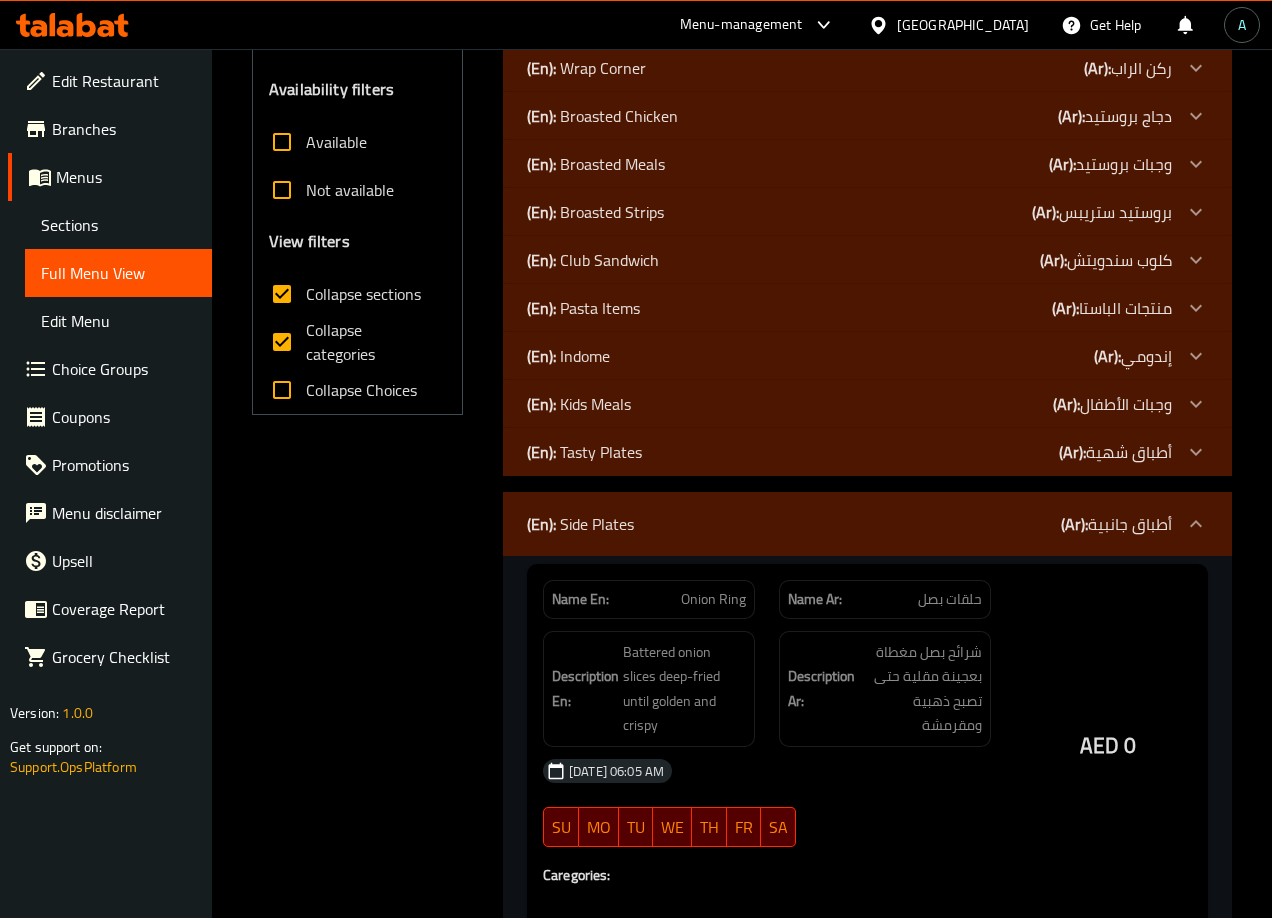click on "(En):   Tasty Plates" at bounding box center [588, -316] 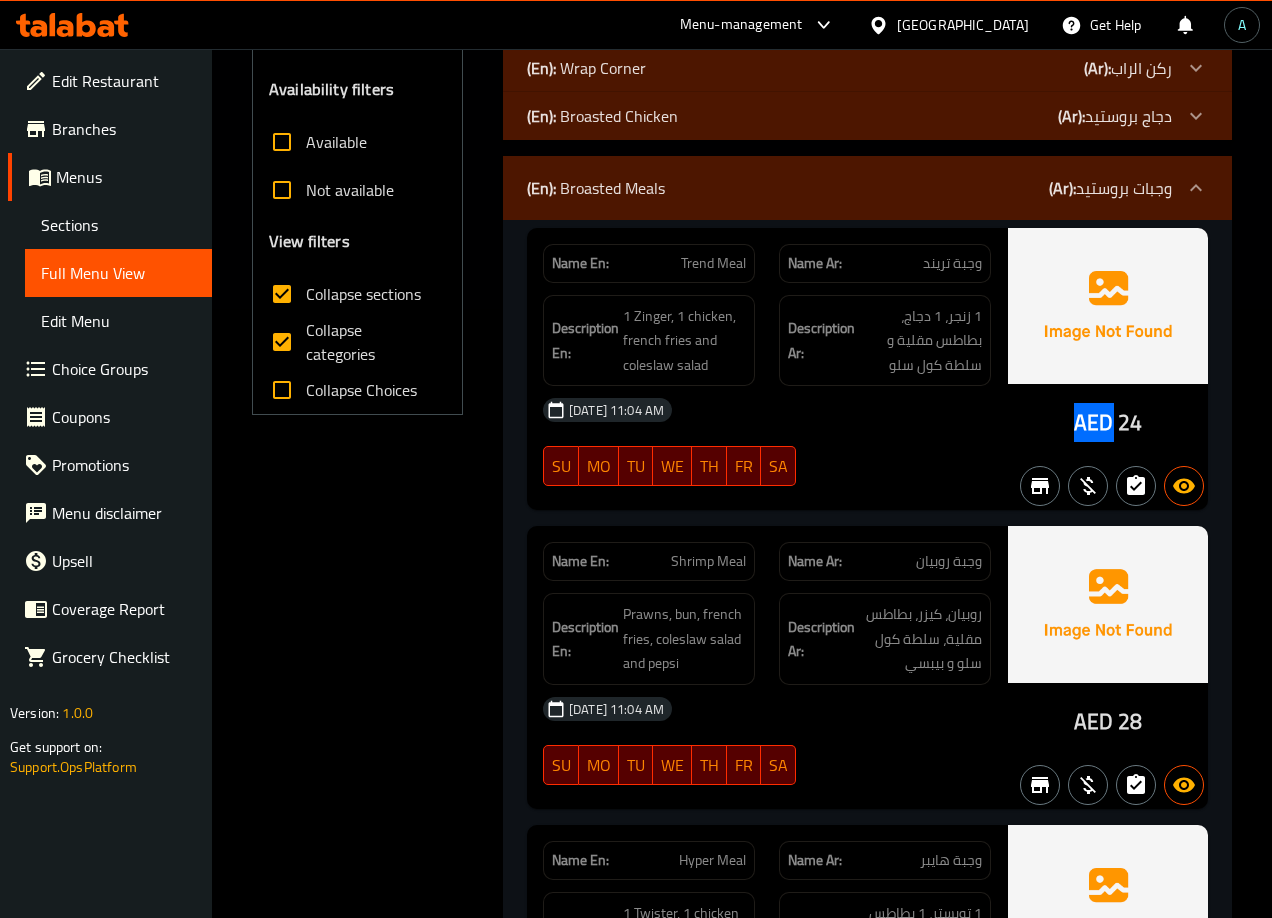 click on "AED 24" at bounding box center (1108, 369) 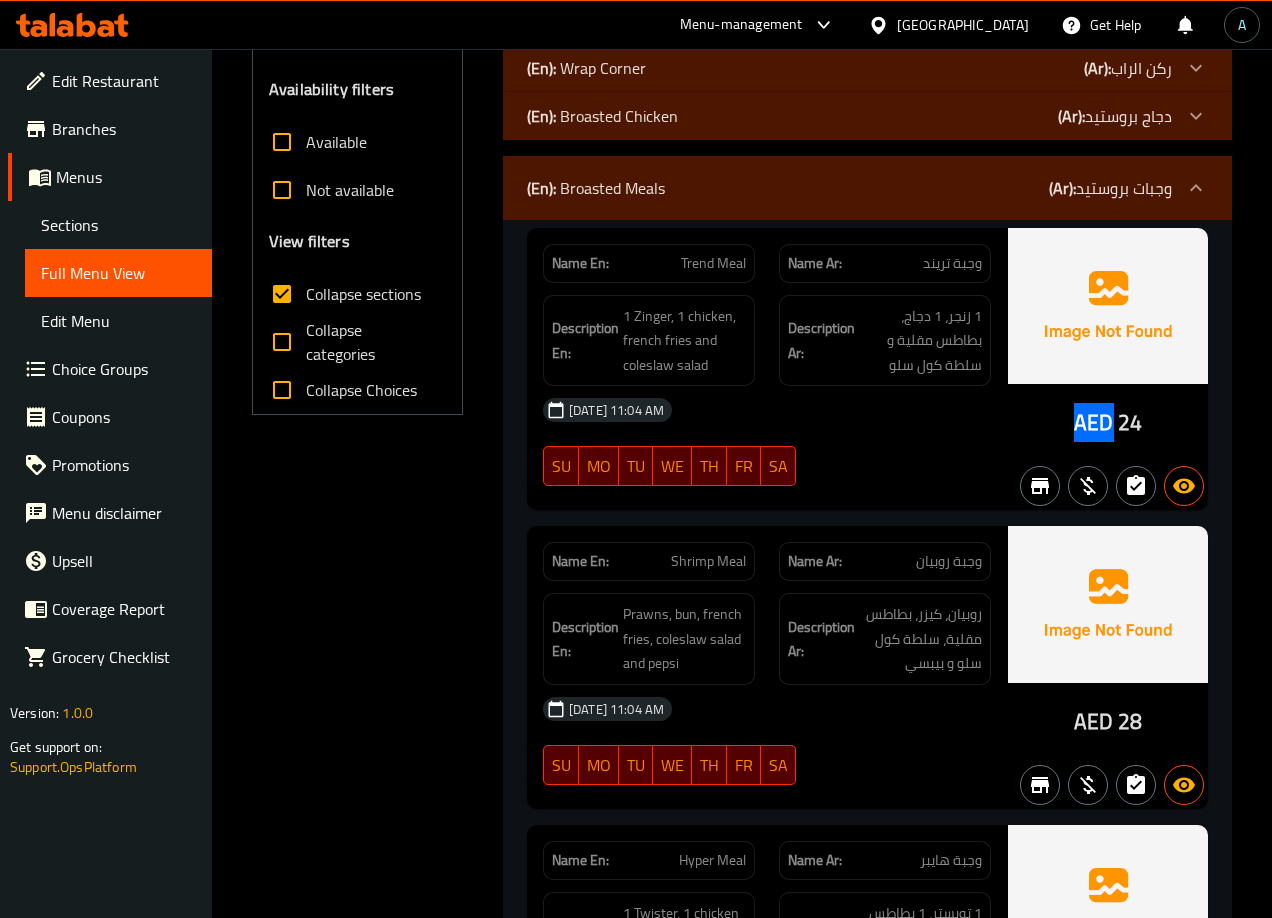 click on "Filter Branches Branches Popular filters Free items Branch specific items Has choices Upsell items Availability filters Available Not available View filters Collapse sections Collapse categories Collapse Choices" at bounding box center [365, 18494] 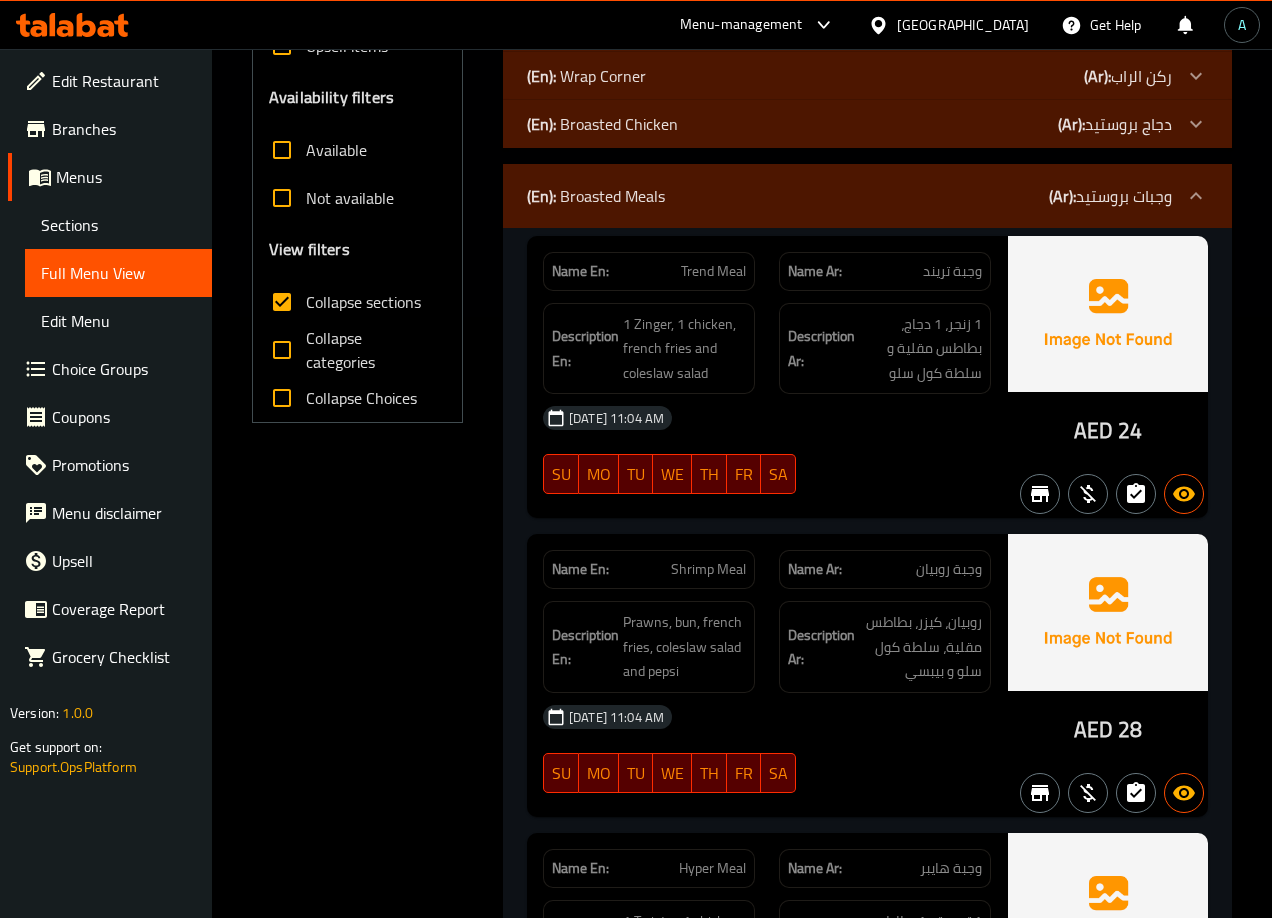 scroll, scrollTop: 0, scrollLeft: 0, axis: both 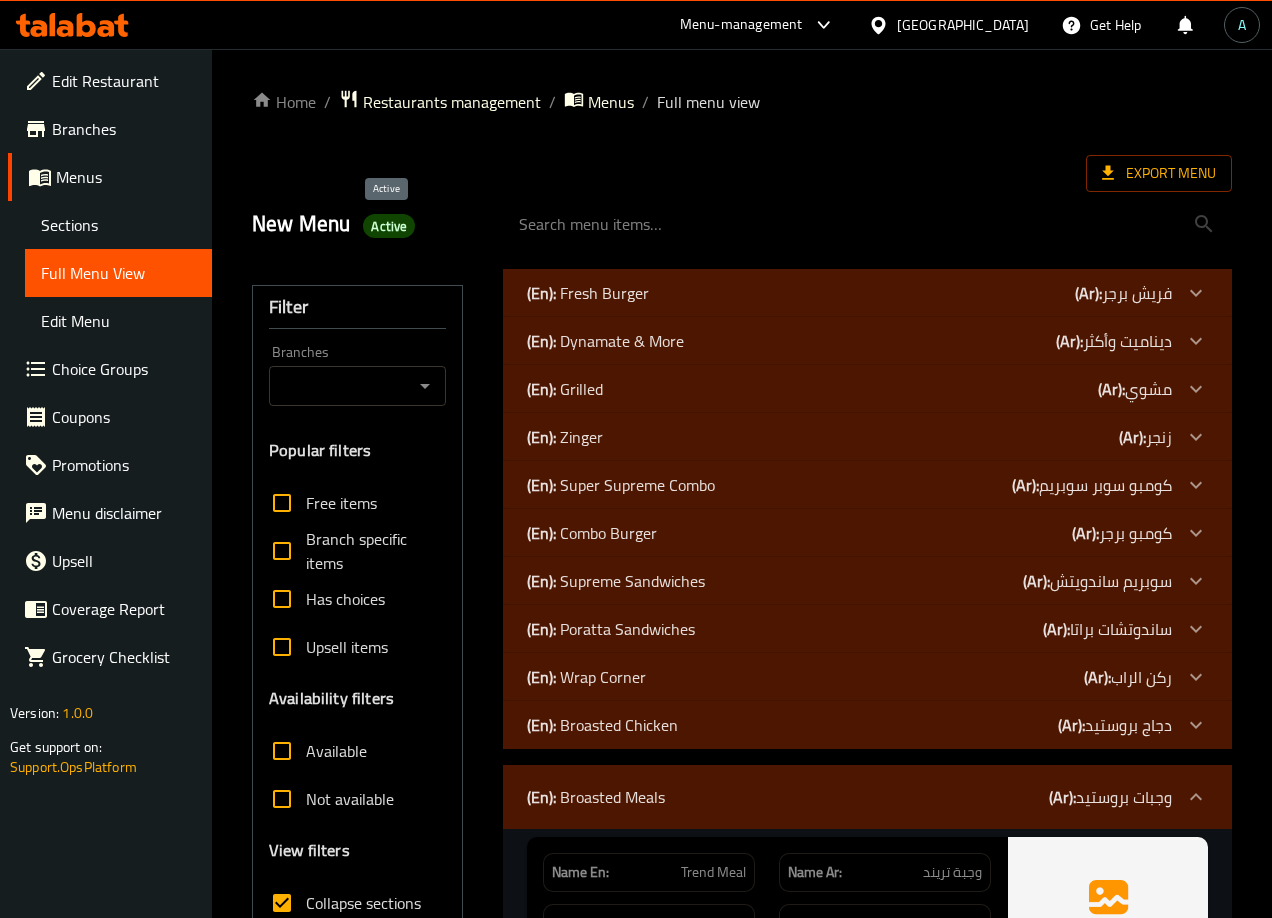 click on "Active" at bounding box center [389, 226] 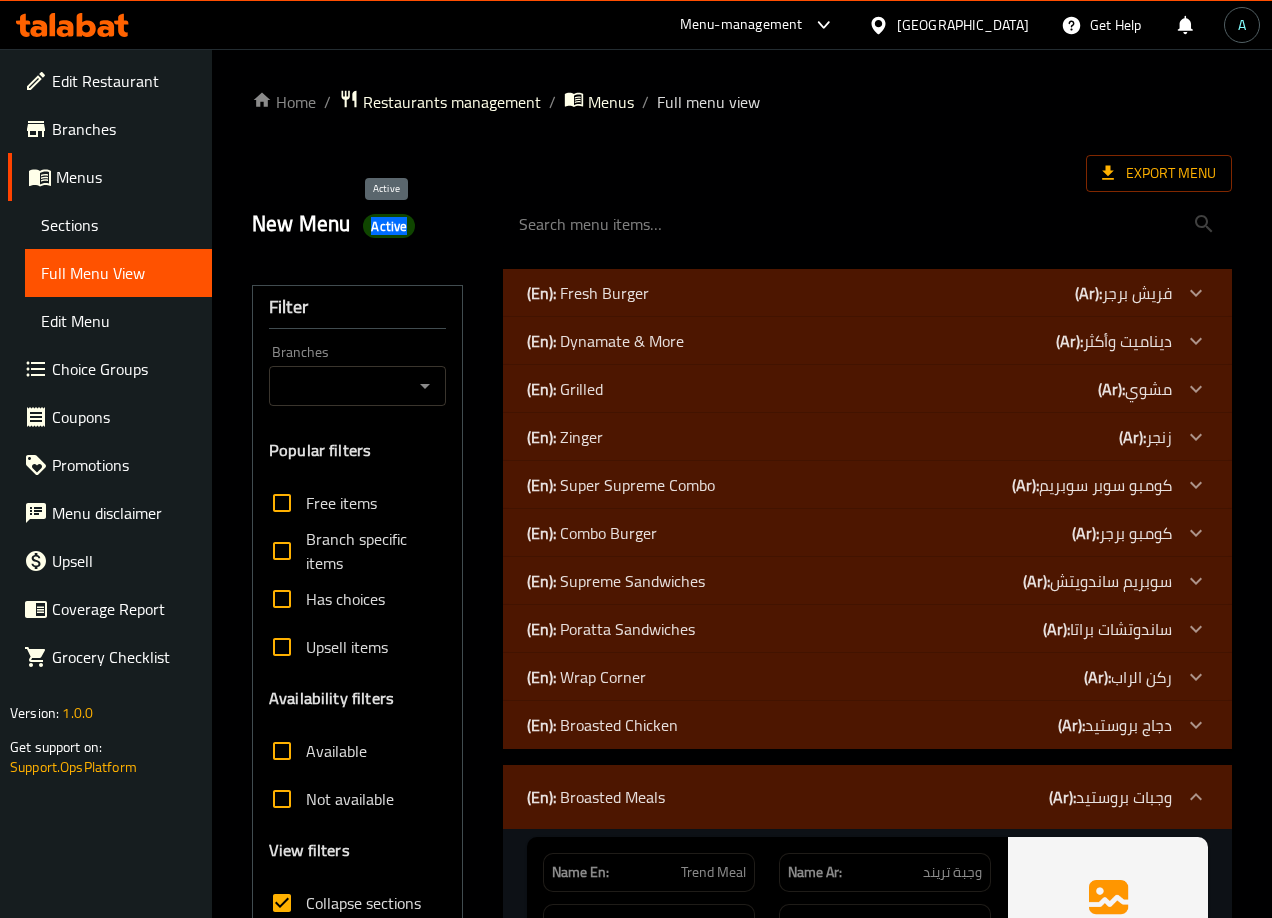 click on "Active" at bounding box center (389, 226) 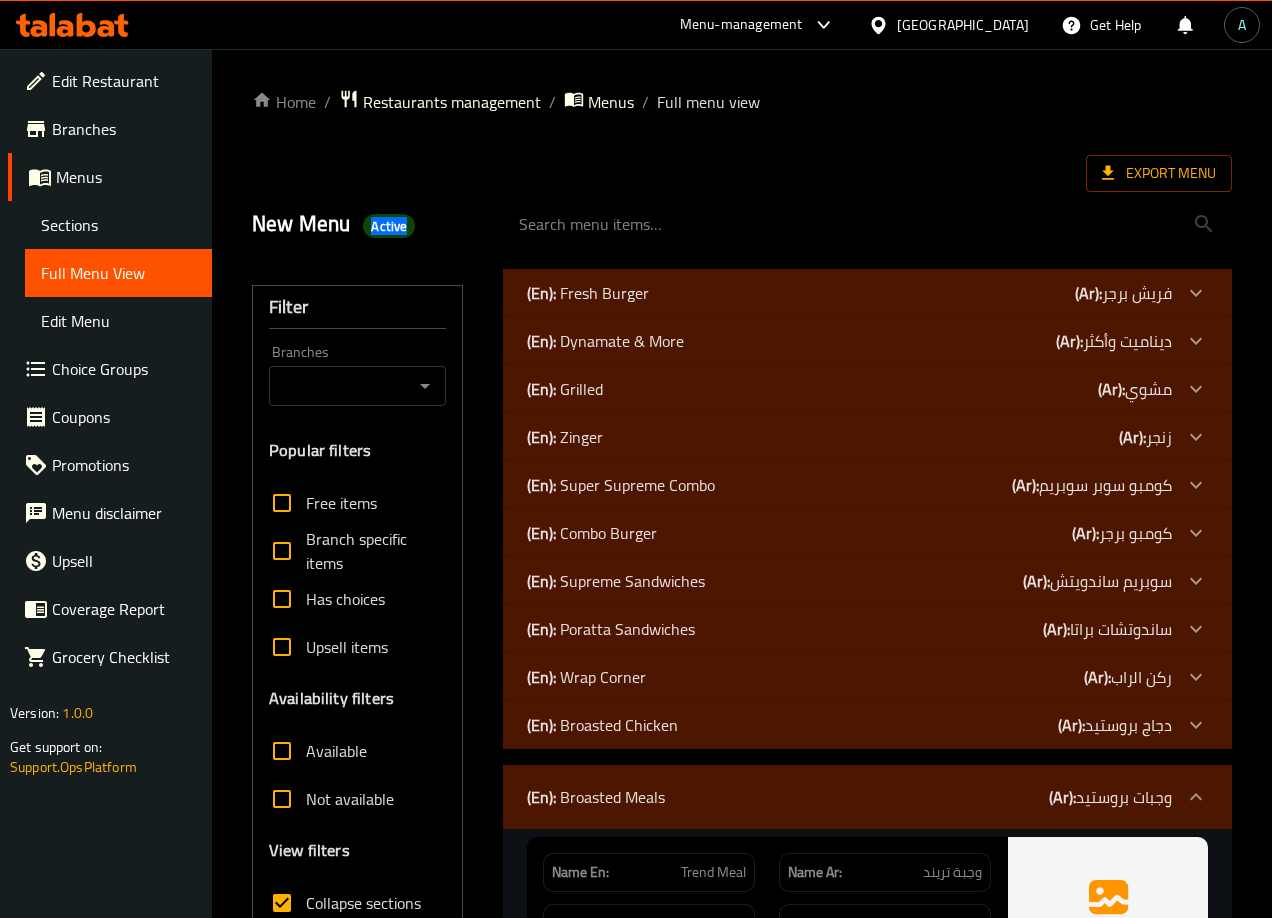 scroll, scrollTop: 10406, scrollLeft: 0, axis: vertical 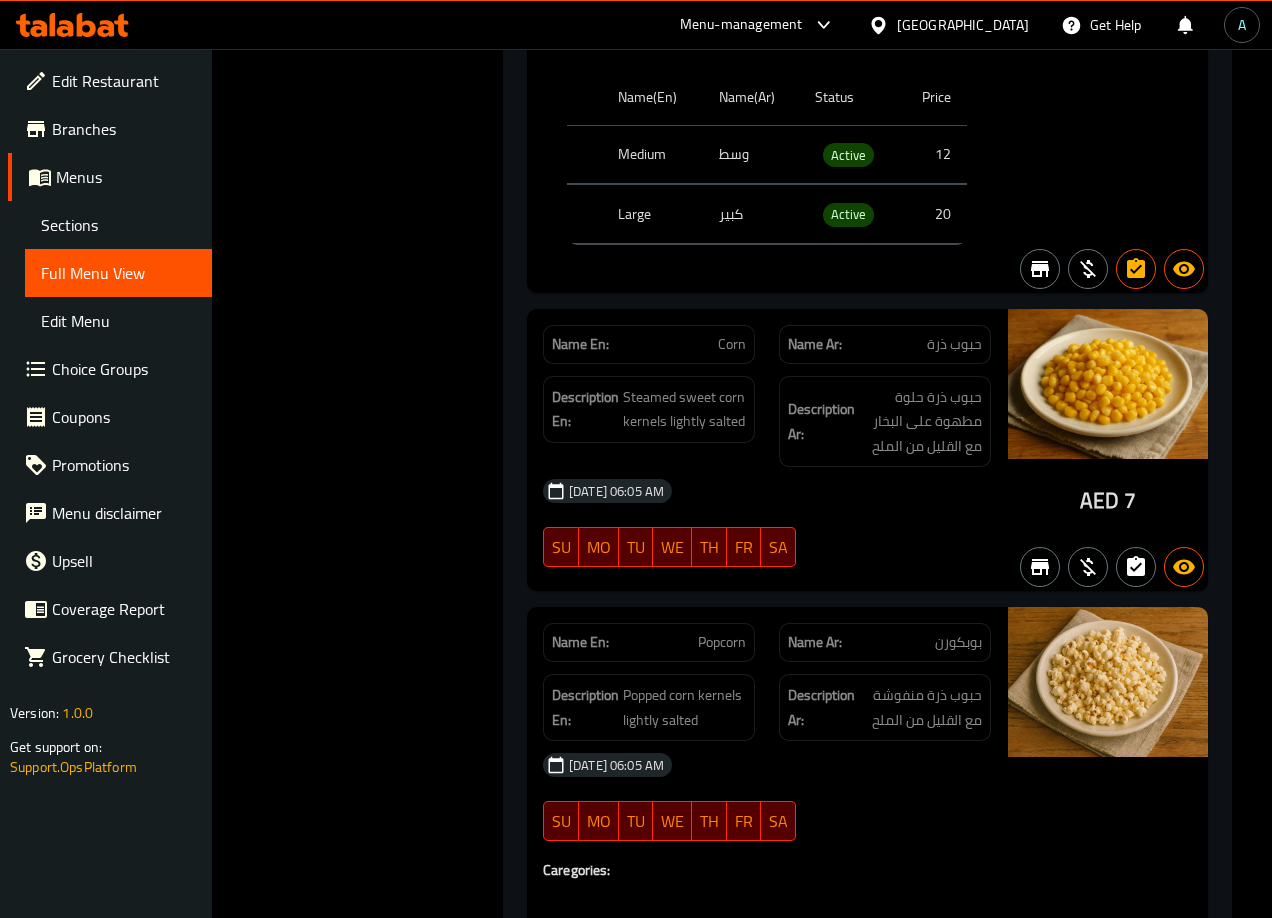 click on "Corn" at bounding box center (709, -16977) 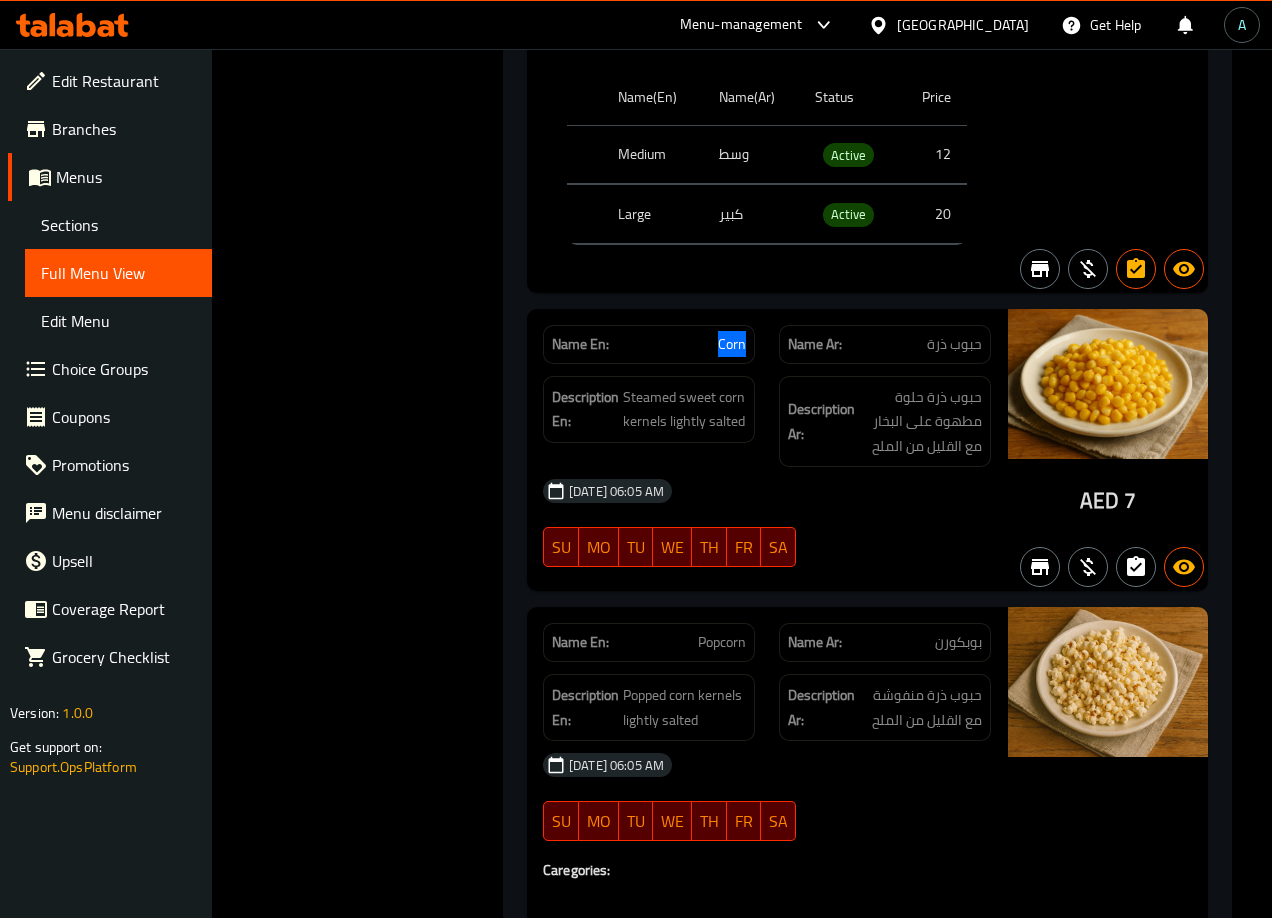 click on "Corn" at bounding box center (709, -16977) 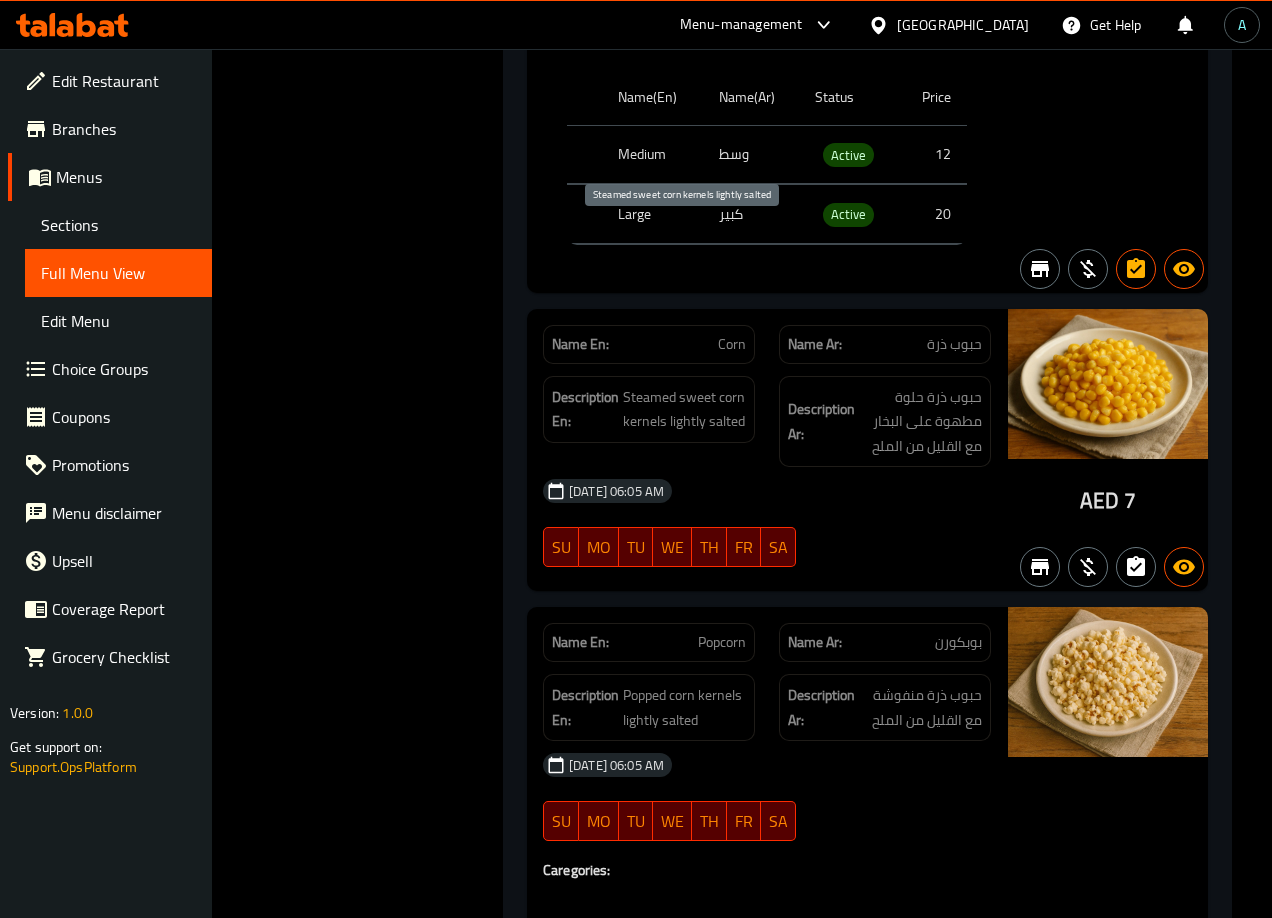 click on "Steamed sweet corn kernels lightly salted" at bounding box center [684, 409] 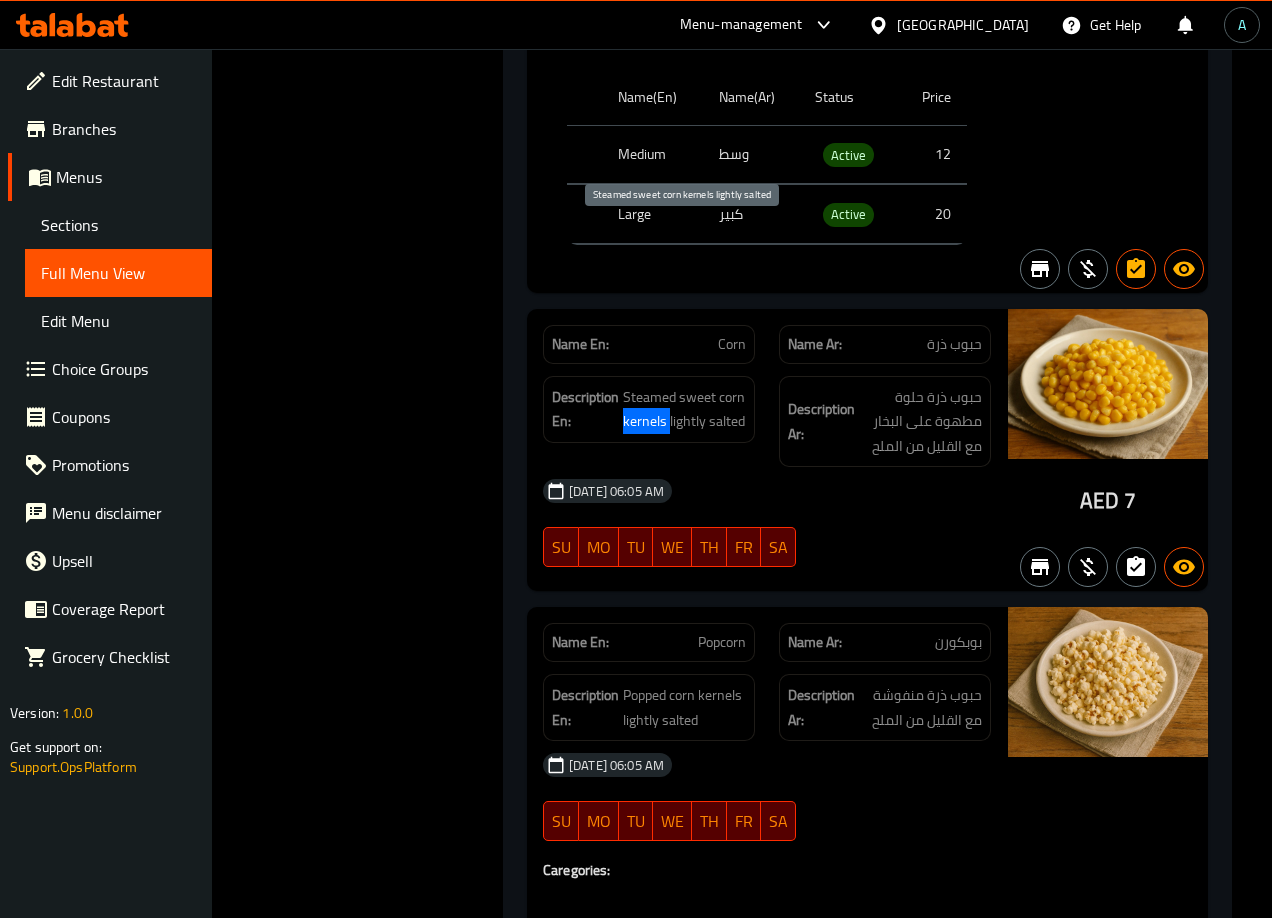 click on "Steamed sweet corn kernels lightly salted" at bounding box center [684, 409] 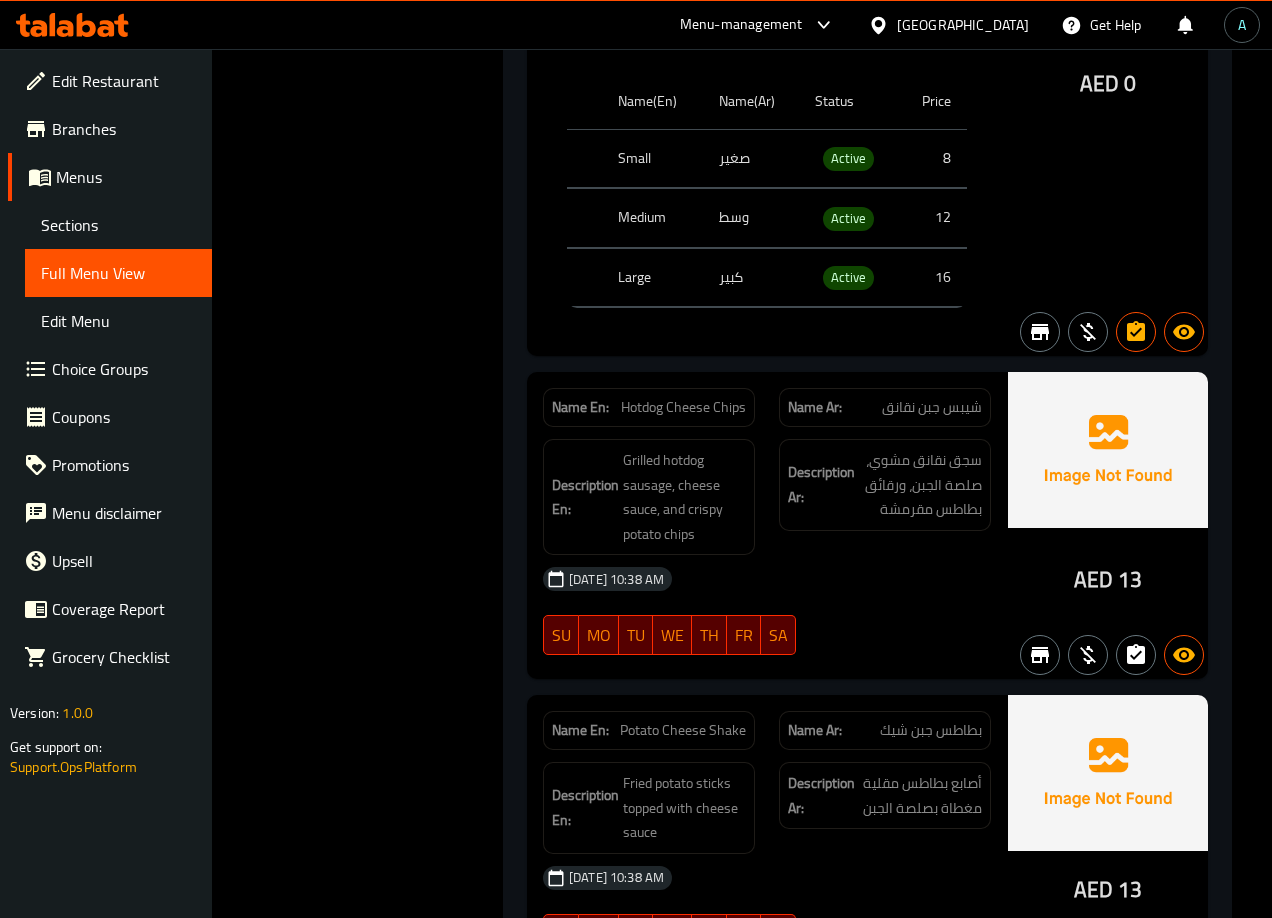 scroll, scrollTop: 24800, scrollLeft: 0, axis: vertical 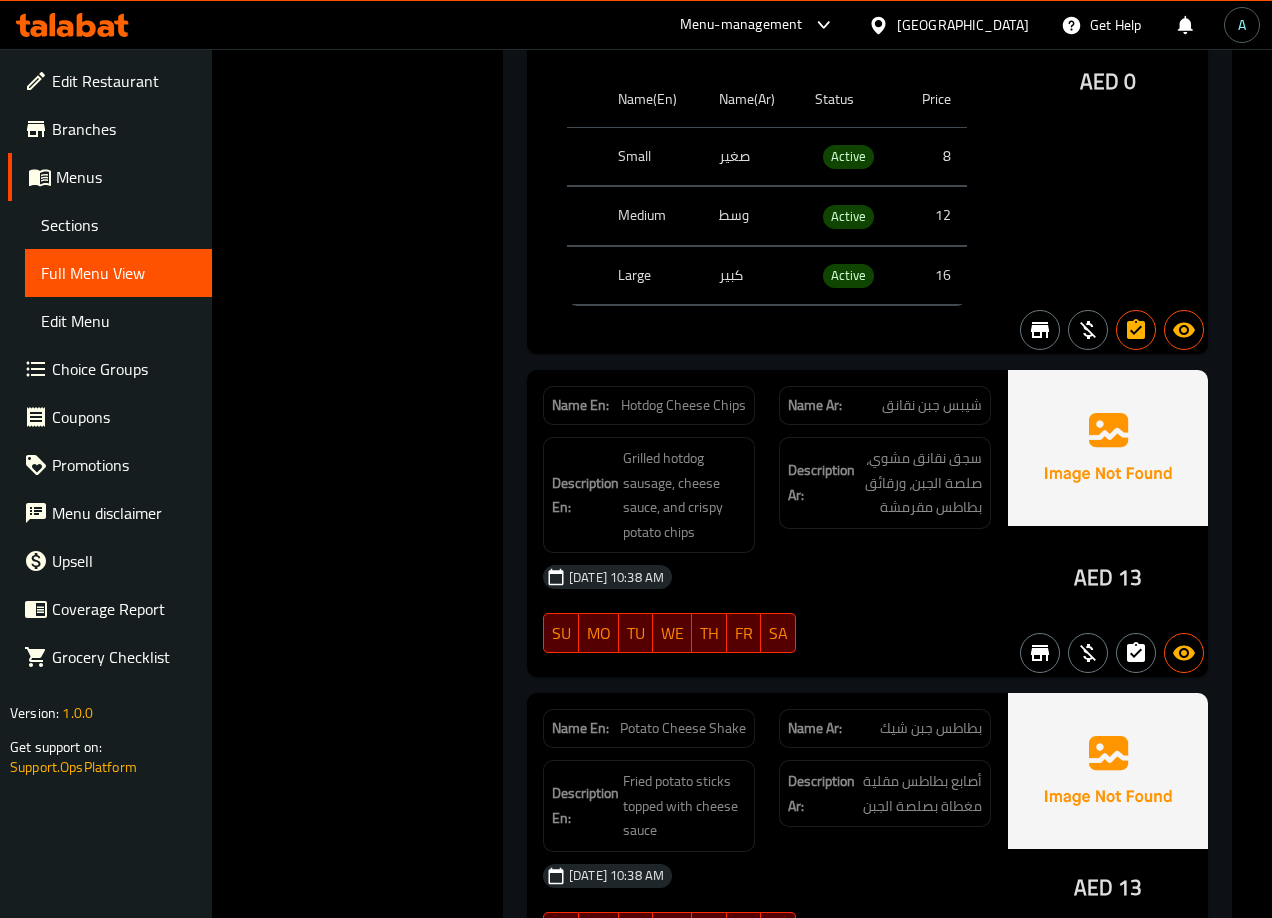 click on "Hotdog Cheese Chips" at bounding box center (711, -17158) 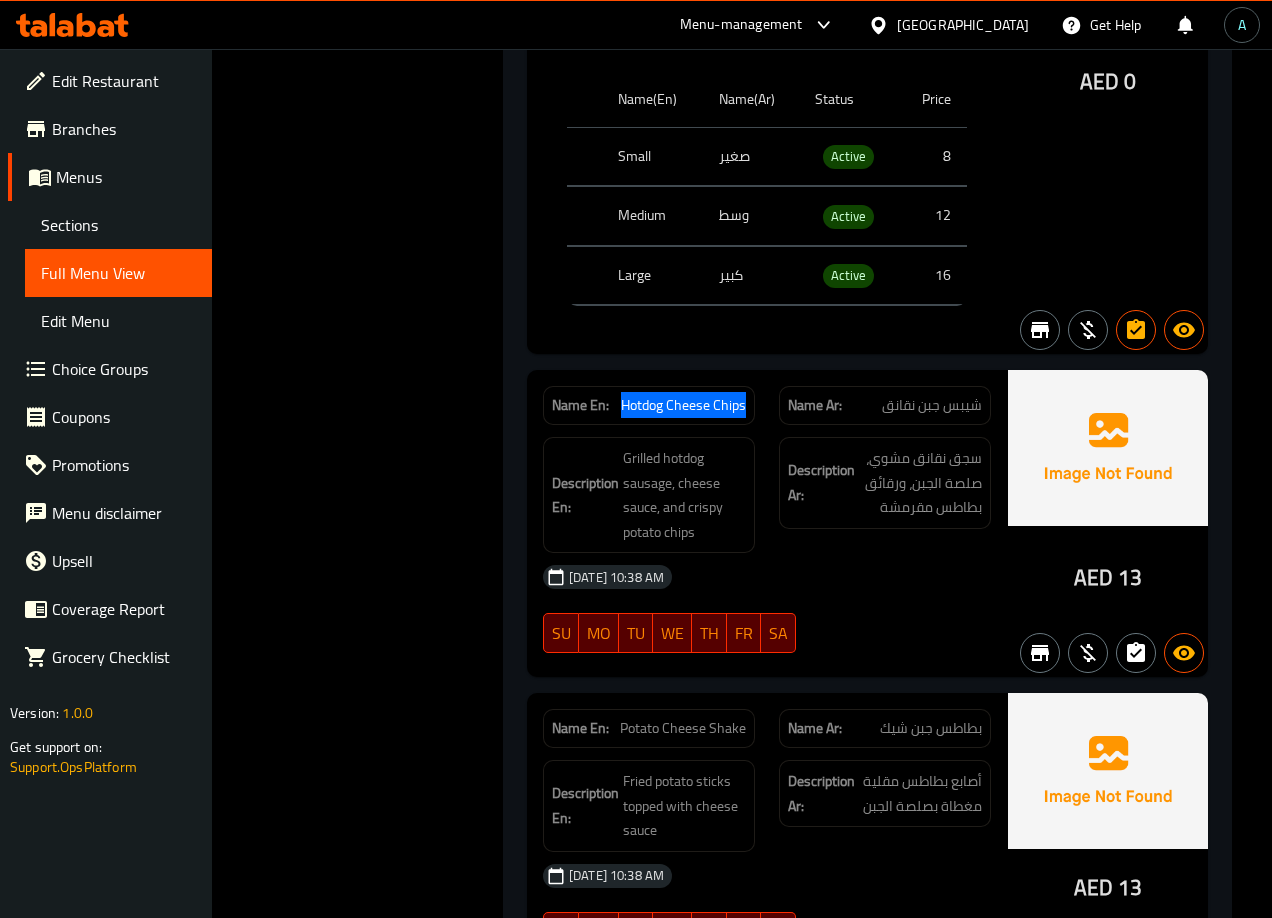 drag, startPoint x: 634, startPoint y: 243, endPoint x: 714, endPoint y: 243, distance: 80 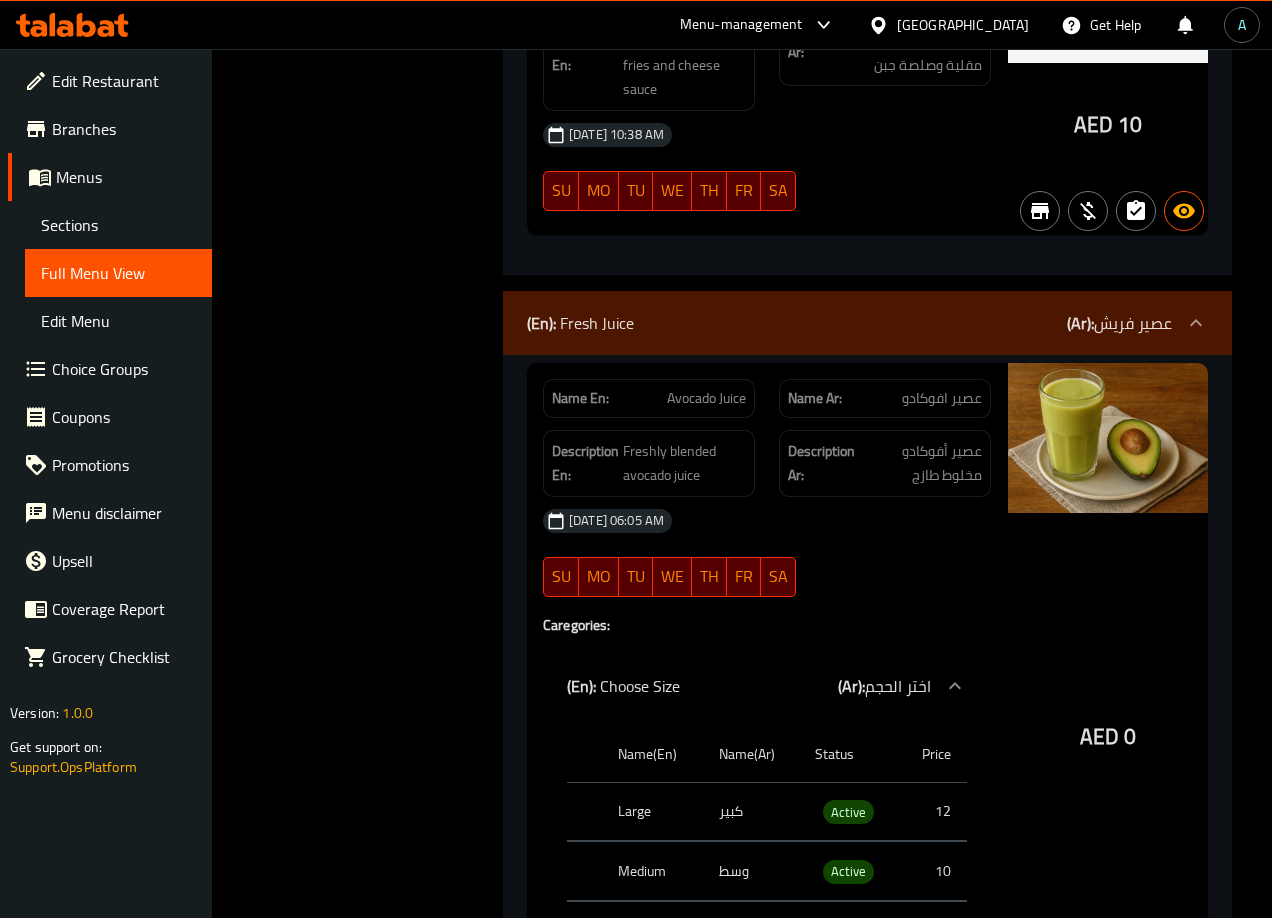 scroll, scrollTop: 25900, scrollLeft: 0, axis: vertical 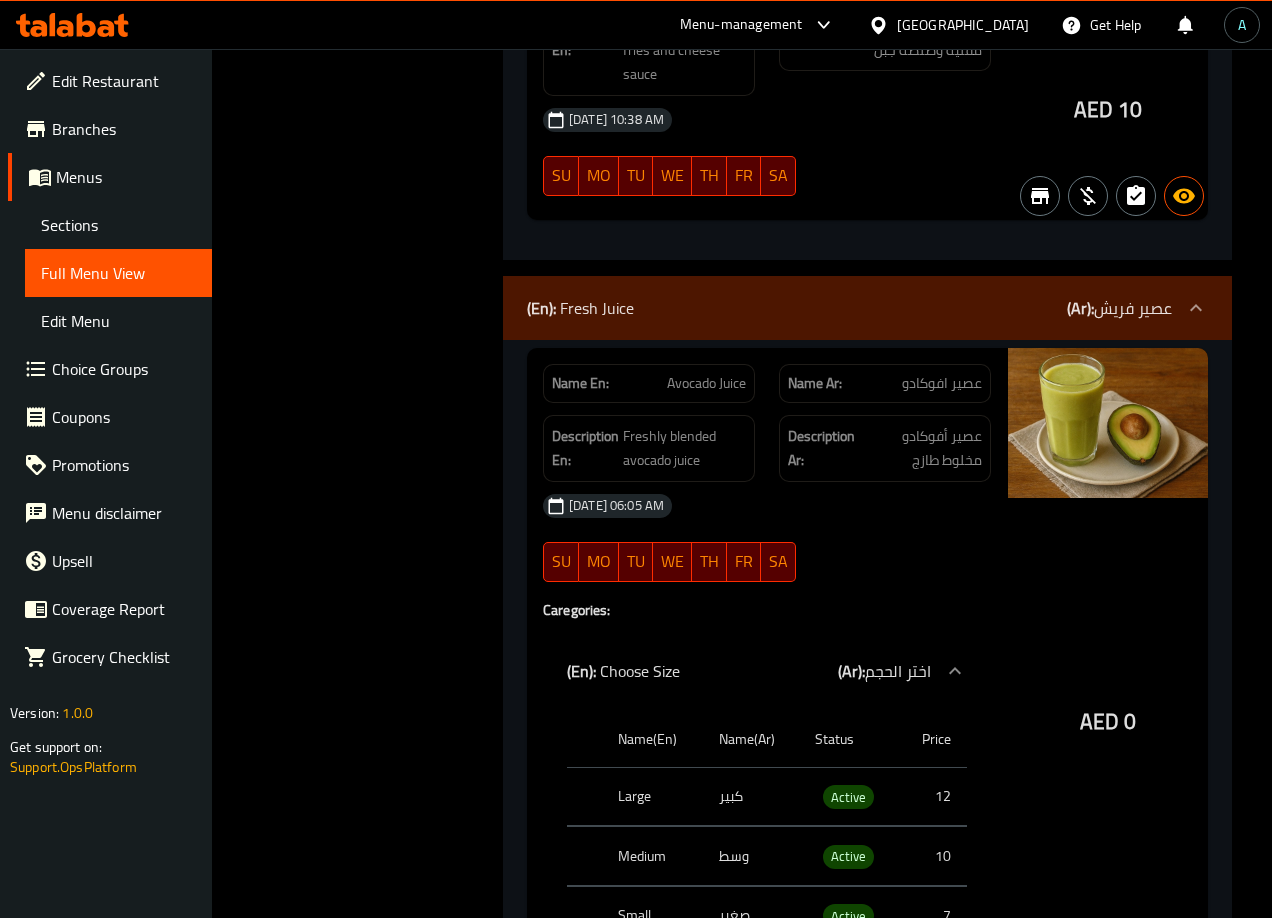 click on "Avocado Juice" at bounding box center (713, -25028) 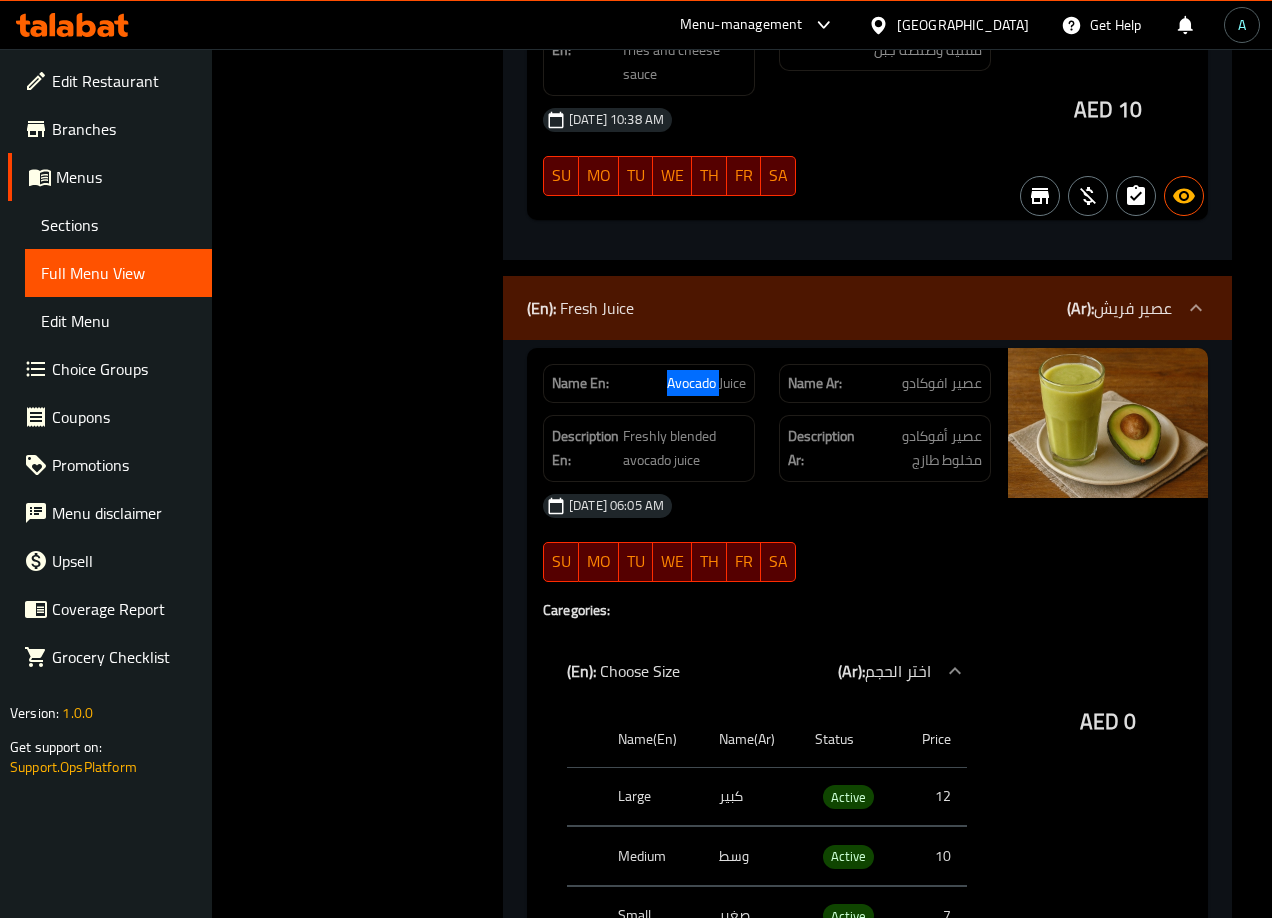 click on "Avocado Juice" at bounding box center (713, -25028) 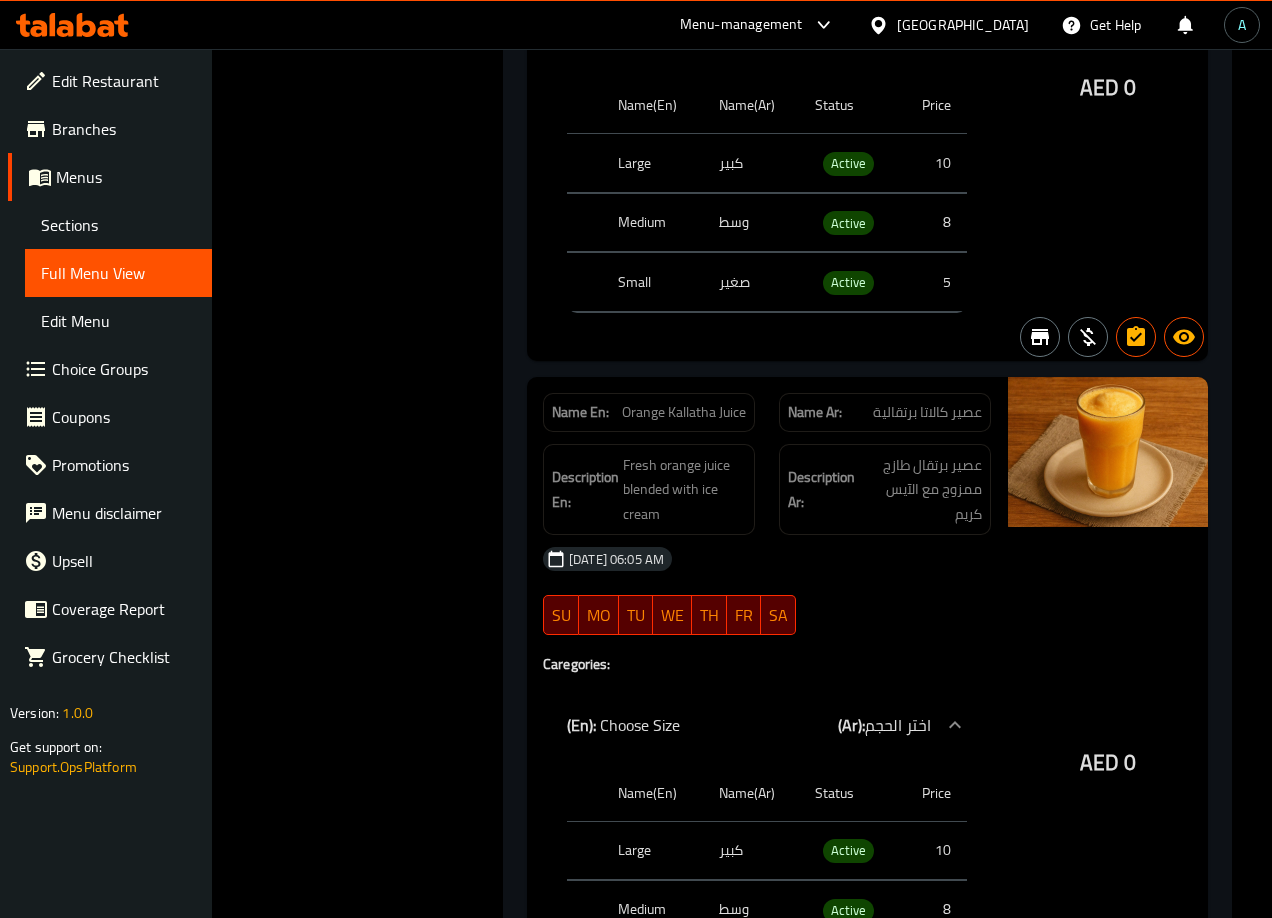 scroll, scrollTop: 36850, scrollLeft: 0, axis: vertical 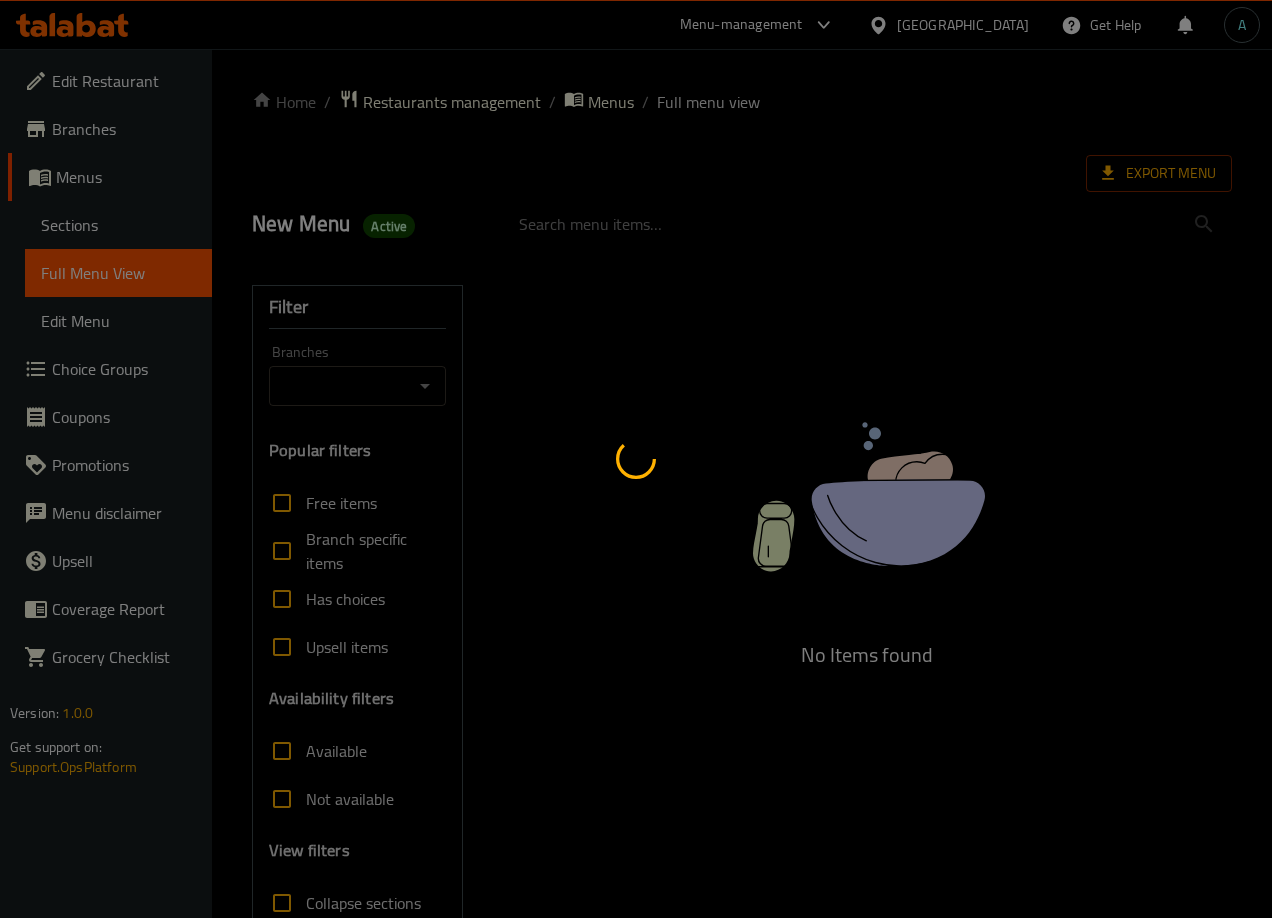 click at bounding box center [636, 459] 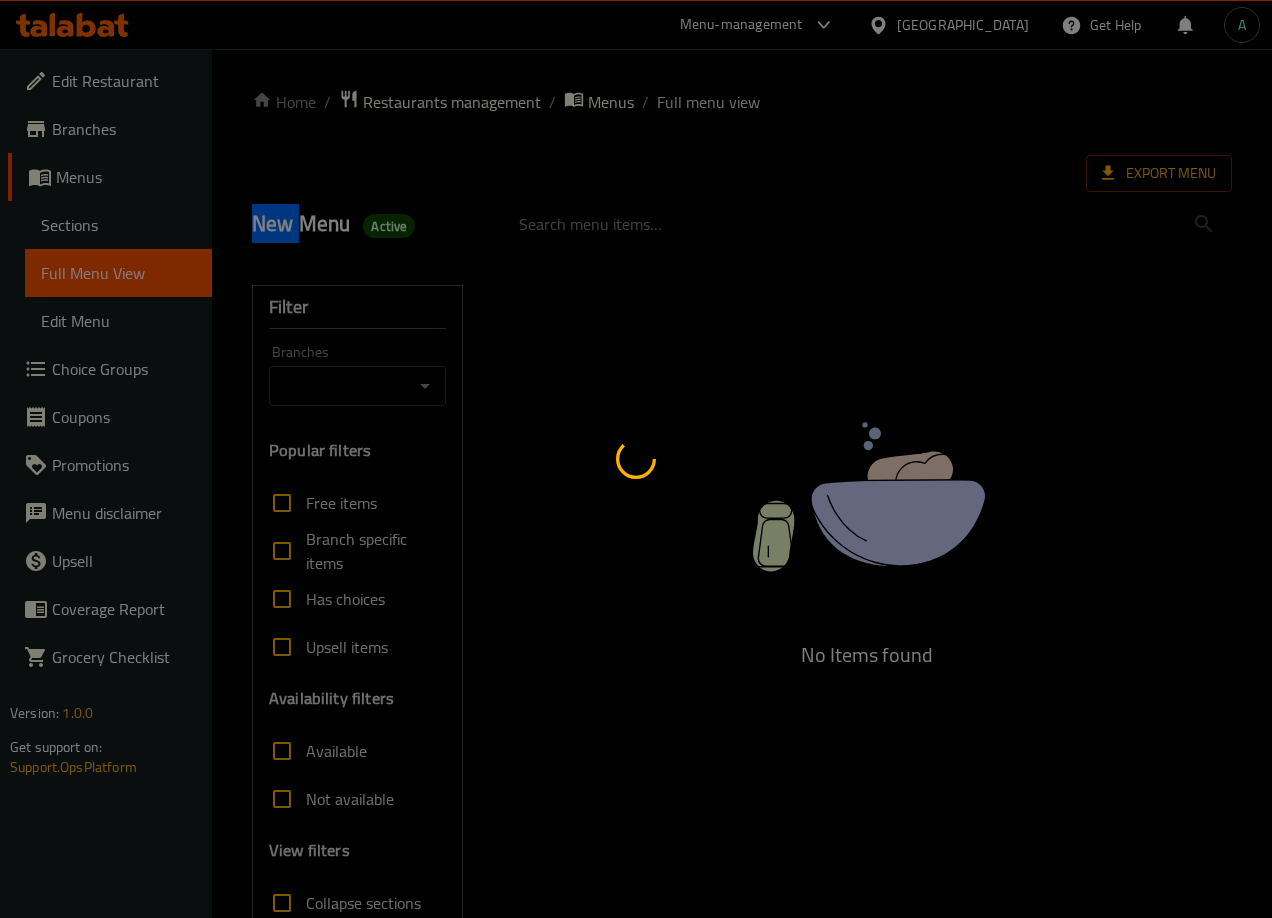 click at bounding box center (636, 459) 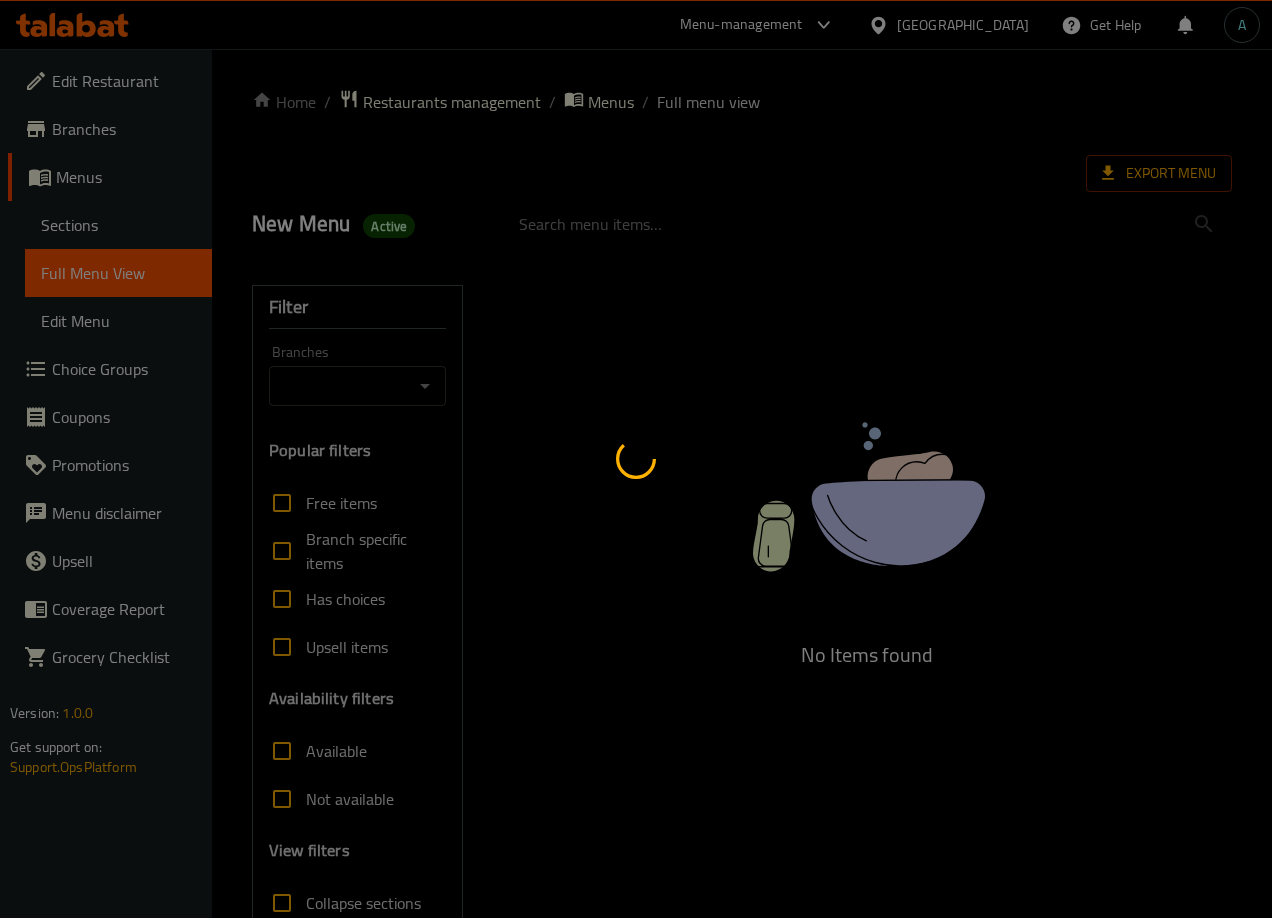 click at bounding box center [636, 459] 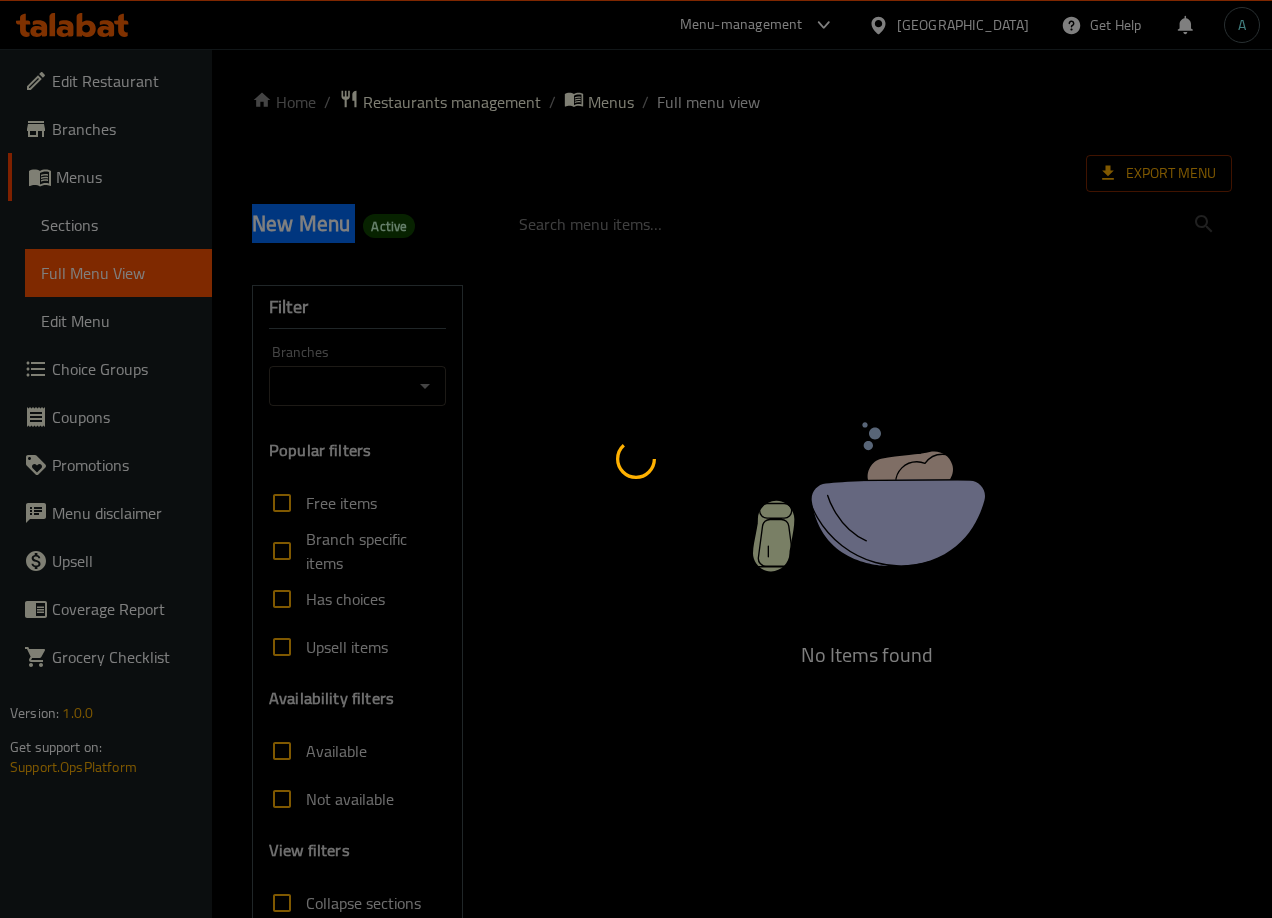 click at bounding box center (636, 459) 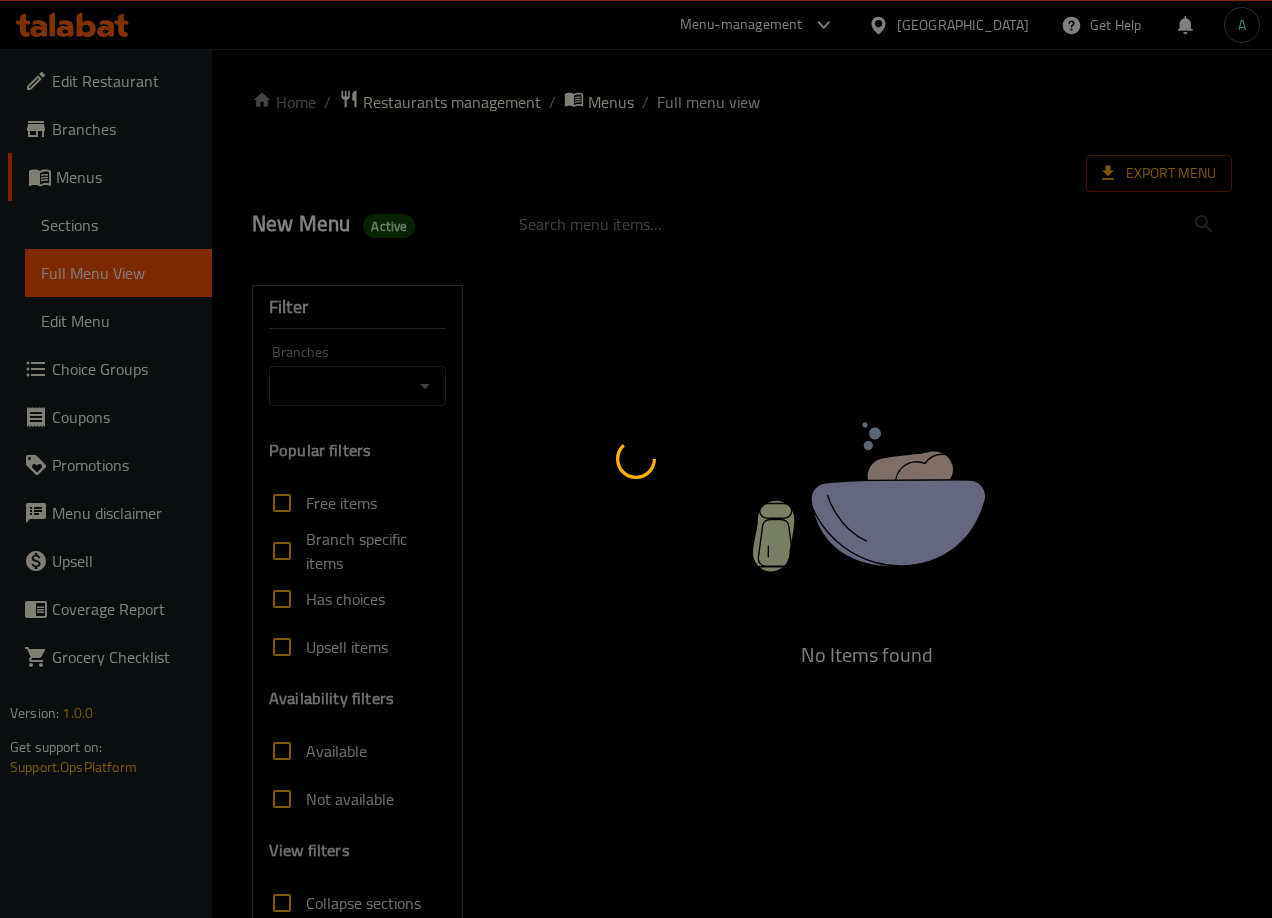 click at bounding box center [636, 459] 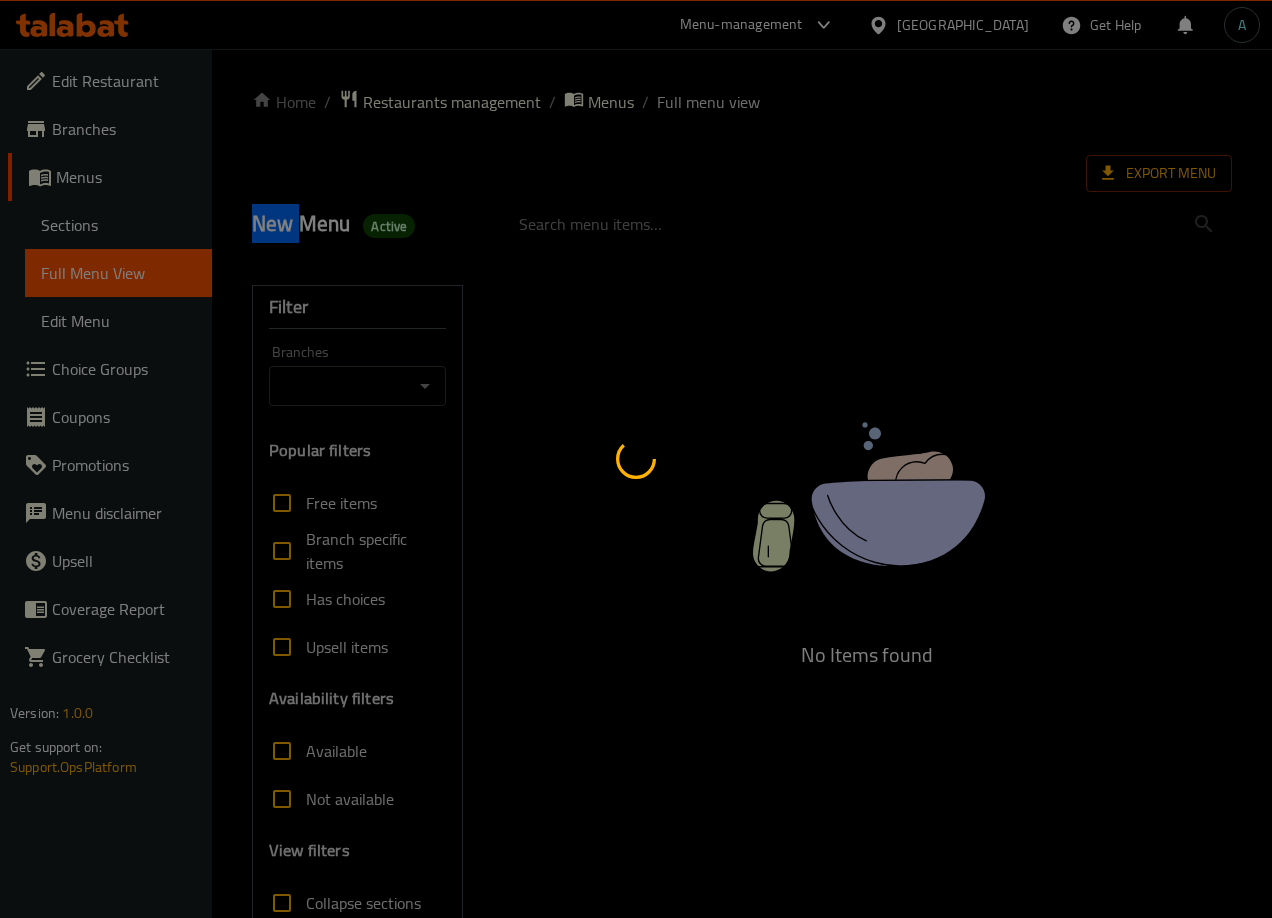 click at bounding box center (636, 459) 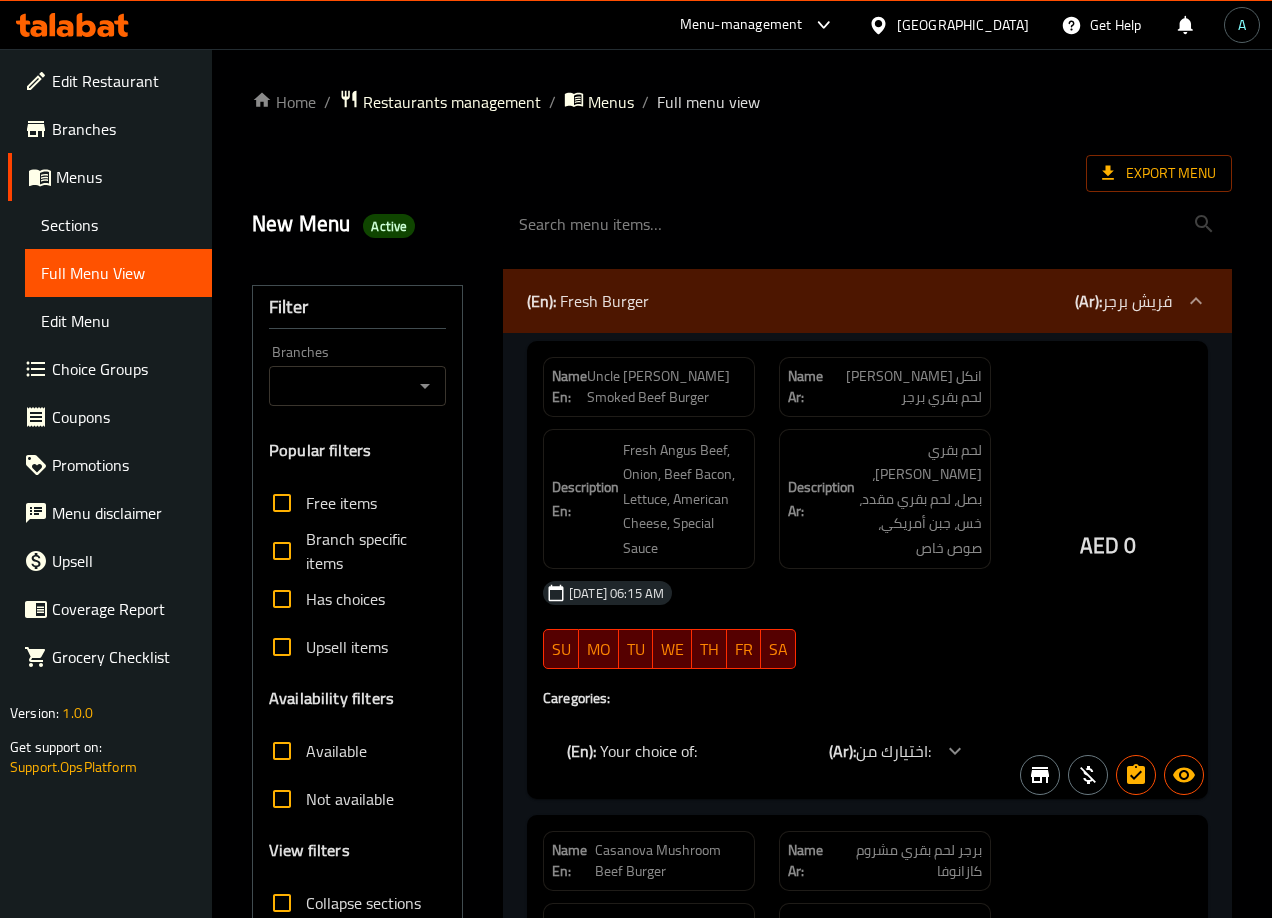 click on "Sections" at bounding box center [118, 225] 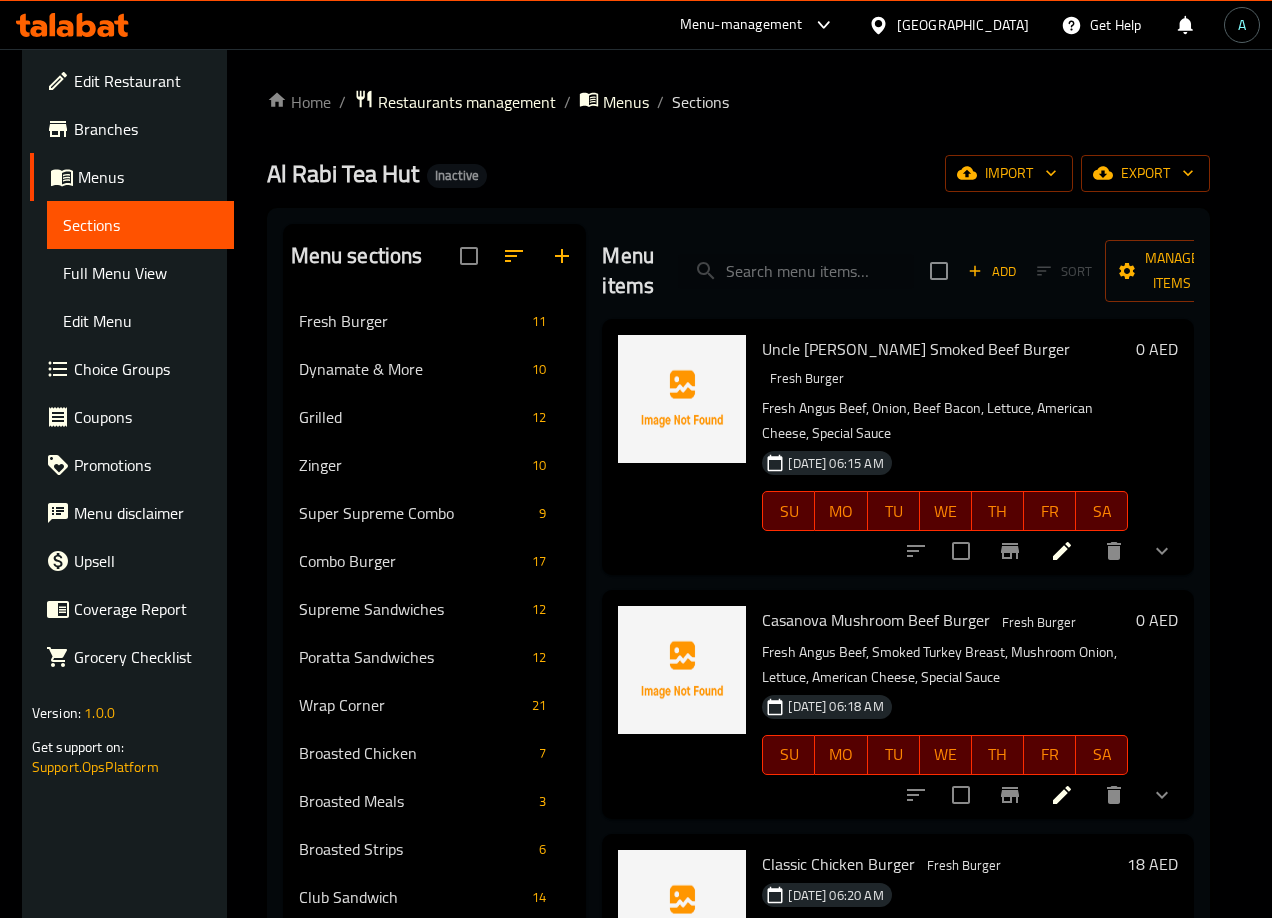 click at bounding box center (796, 271) 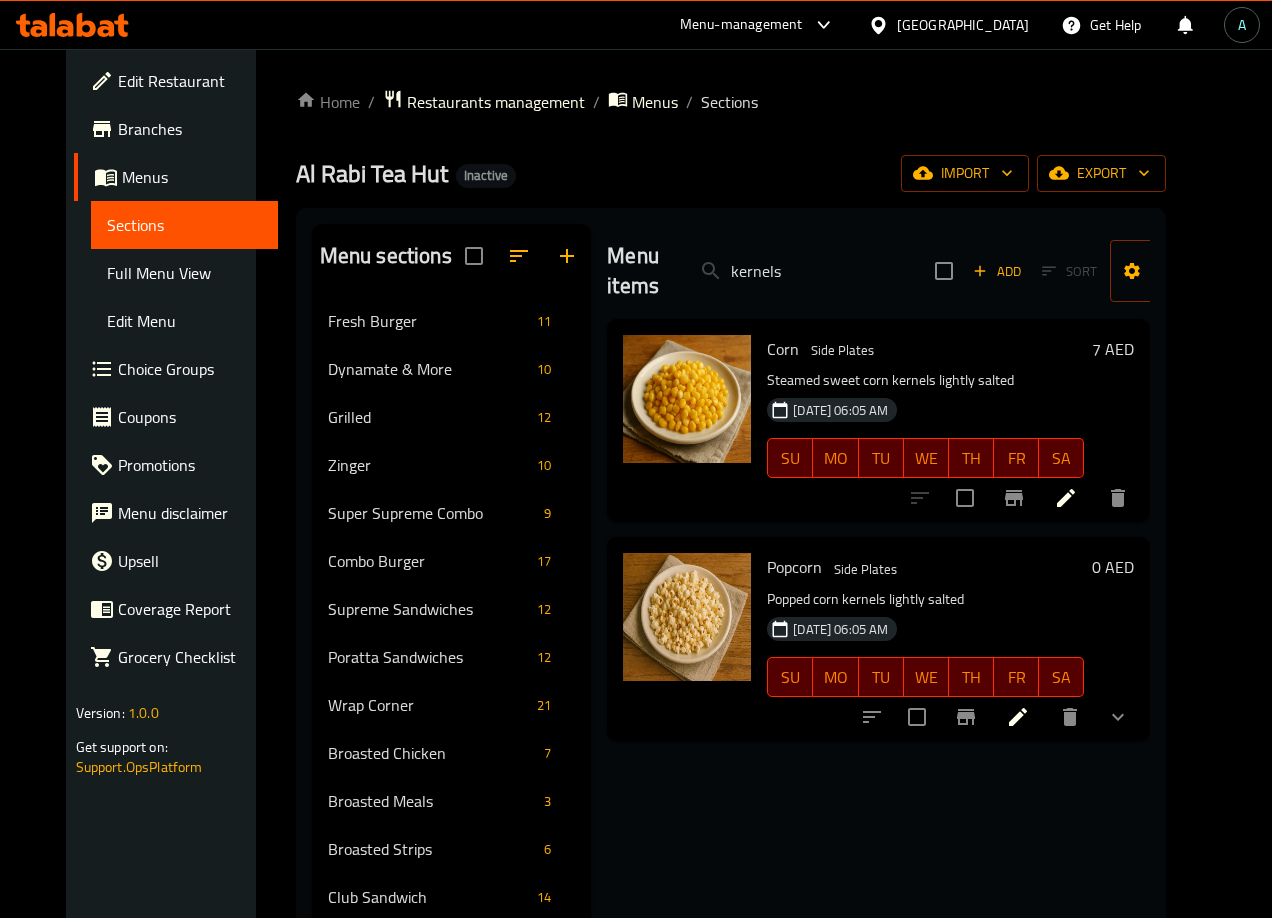 type on "kernels" 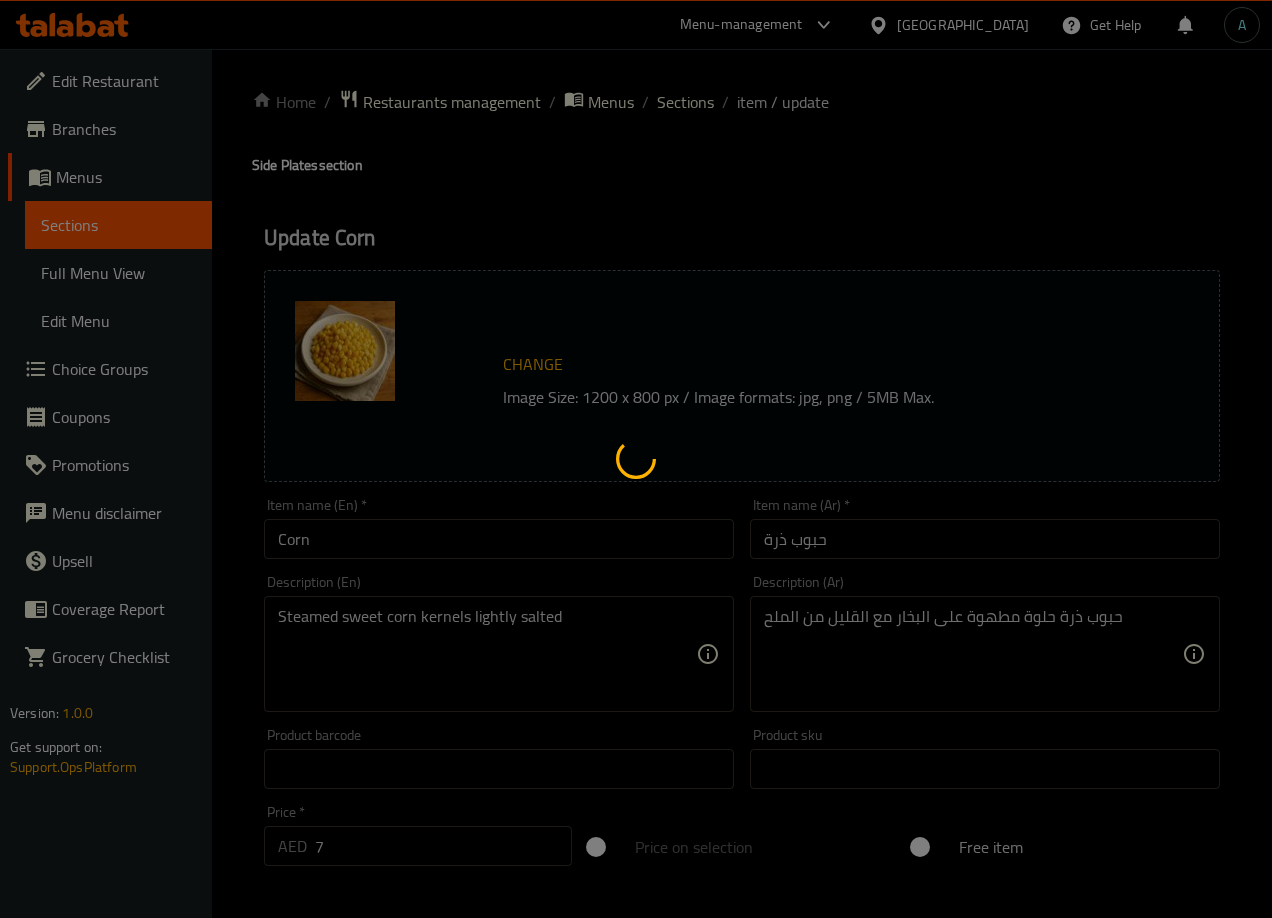 click at bounding box center (636, 459) 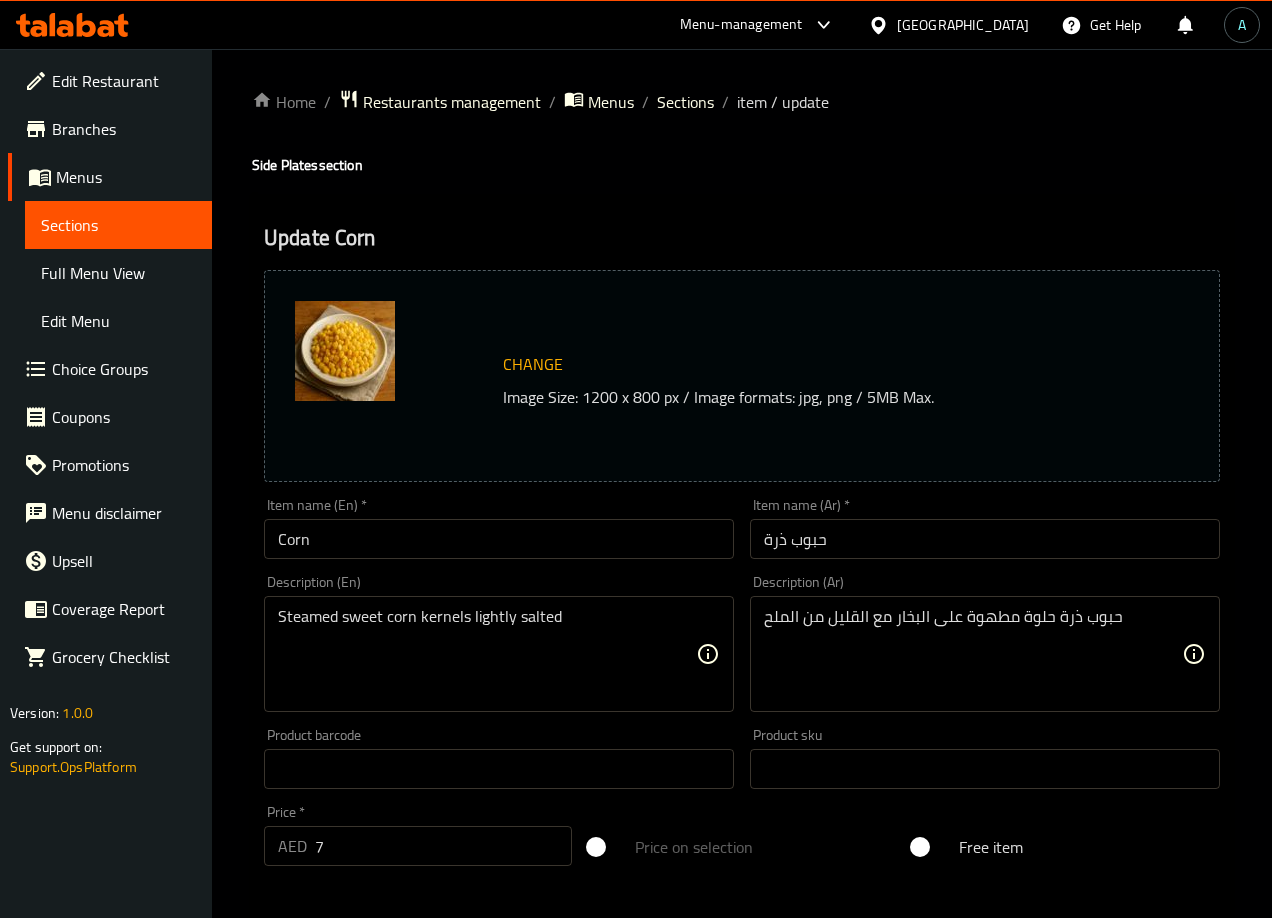 click on "Corn" at bounding box center (499, 539) 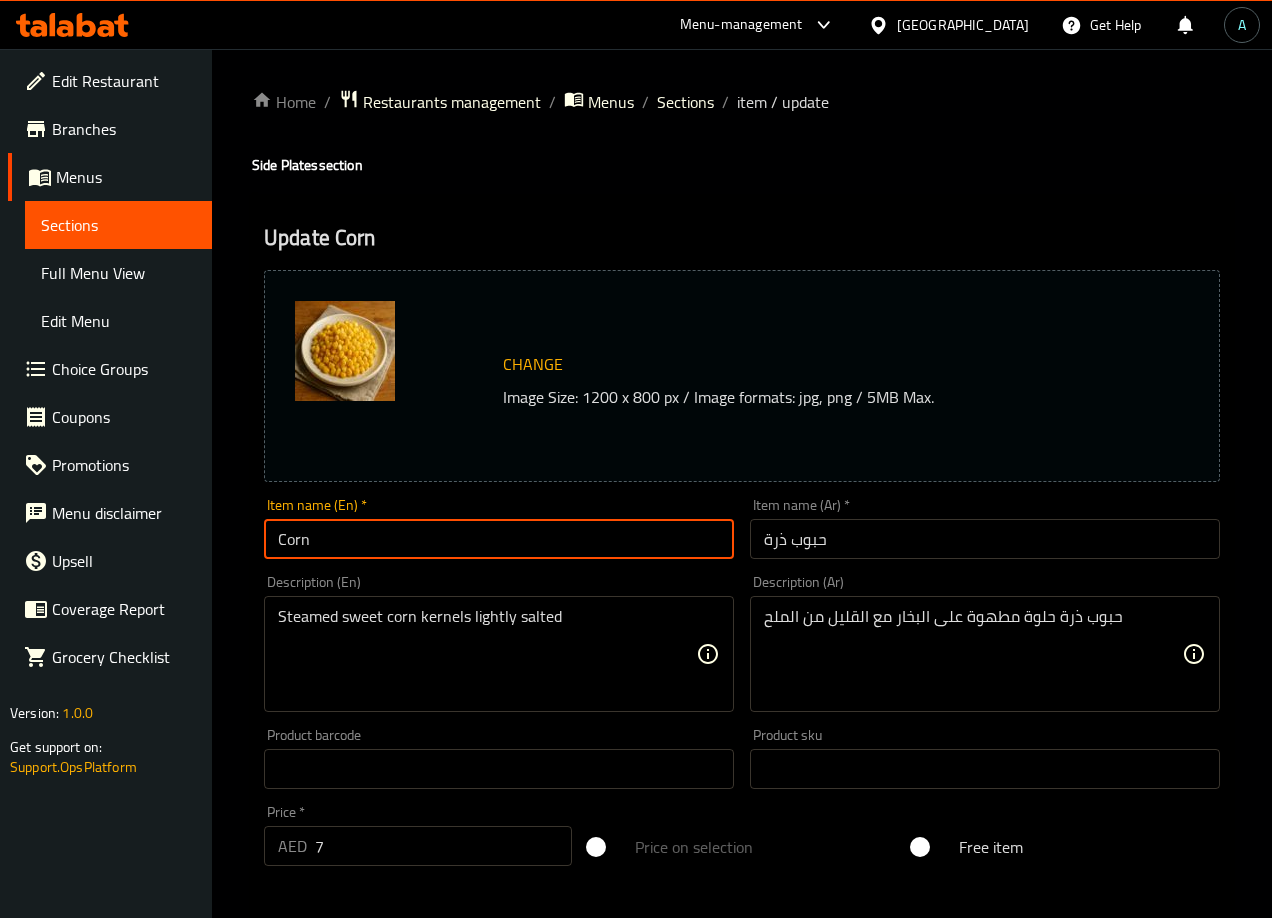 click on "Corn" at bounding box center [499, 539] 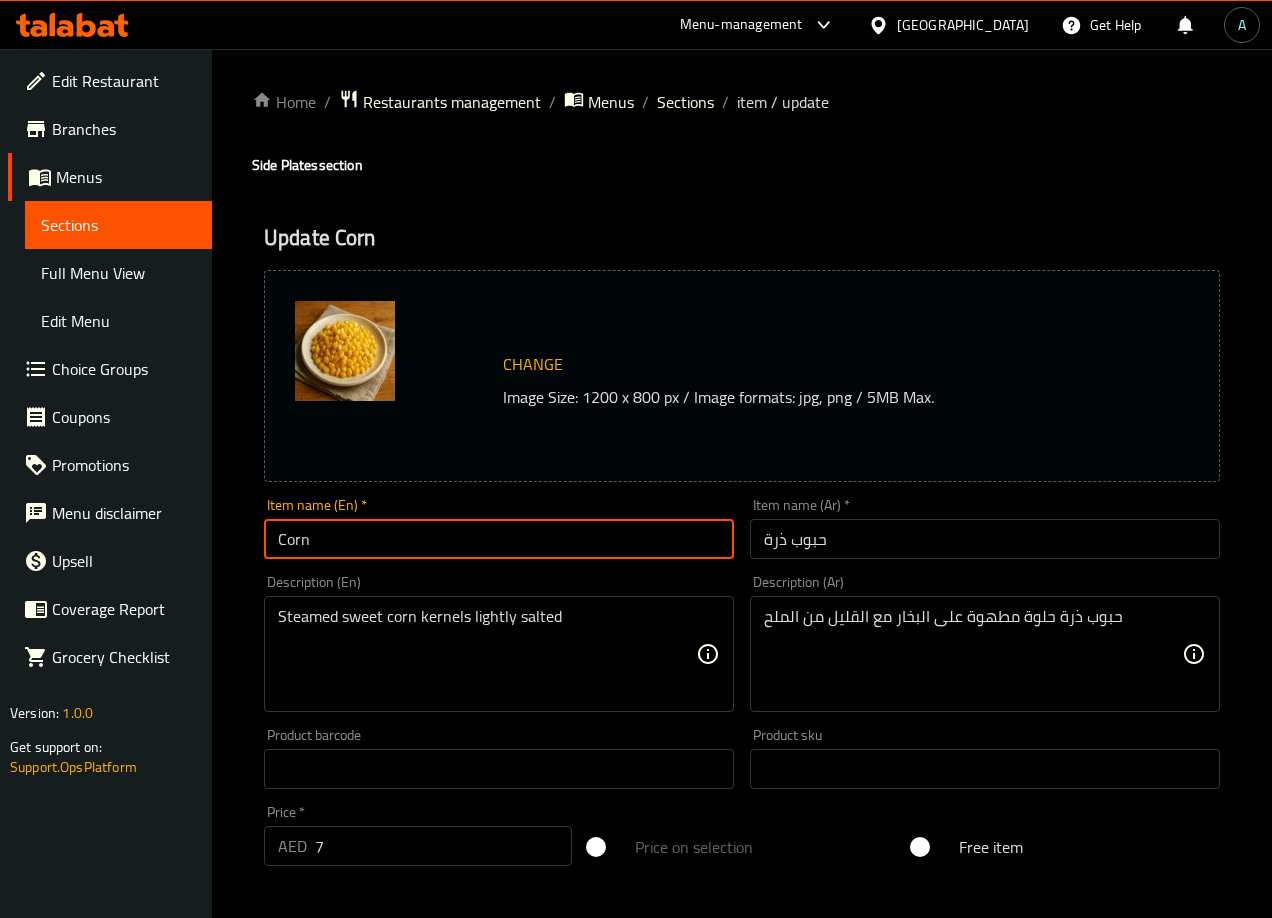 paste on "kernels" 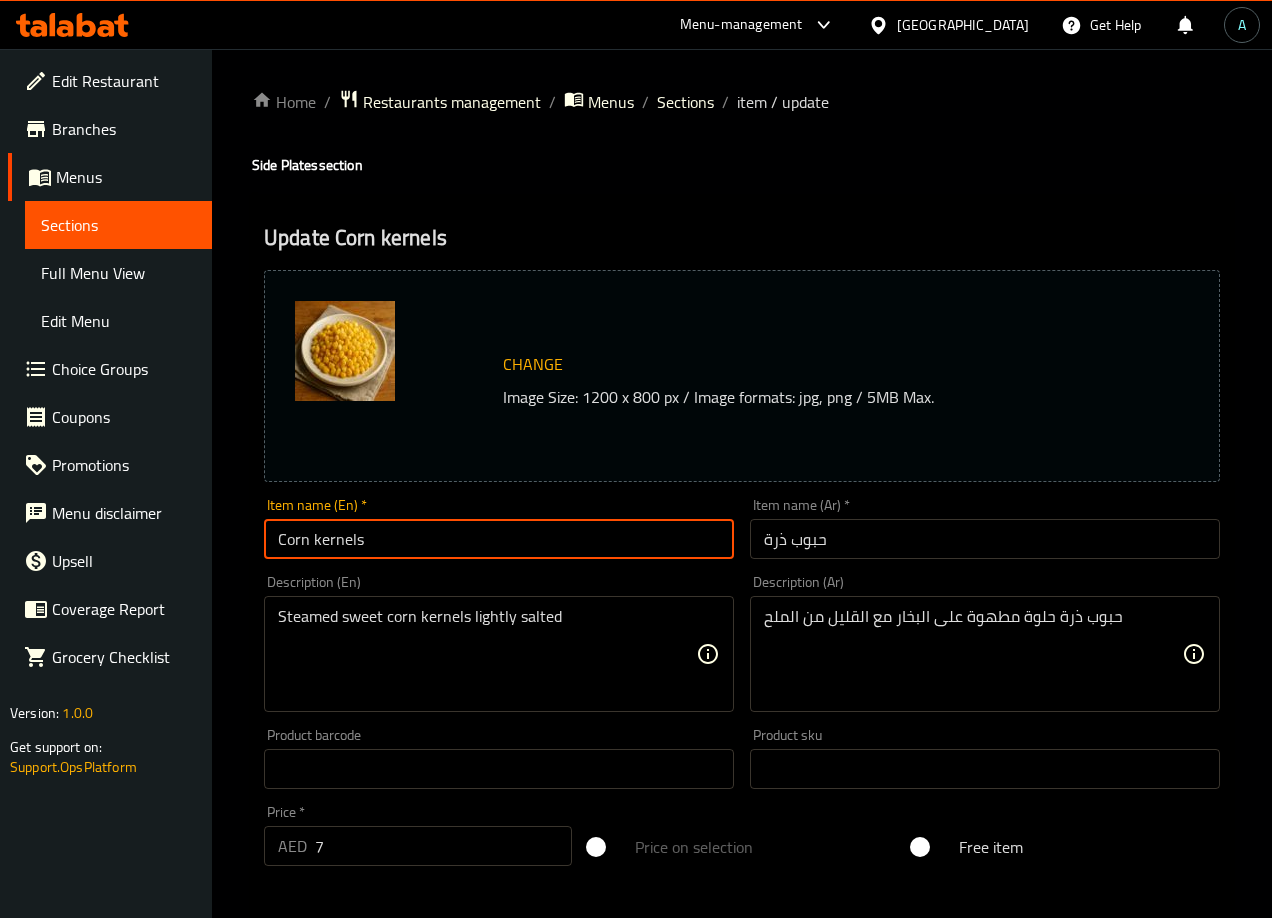click on "Corn kernels" at bounding box center (499, 539) 